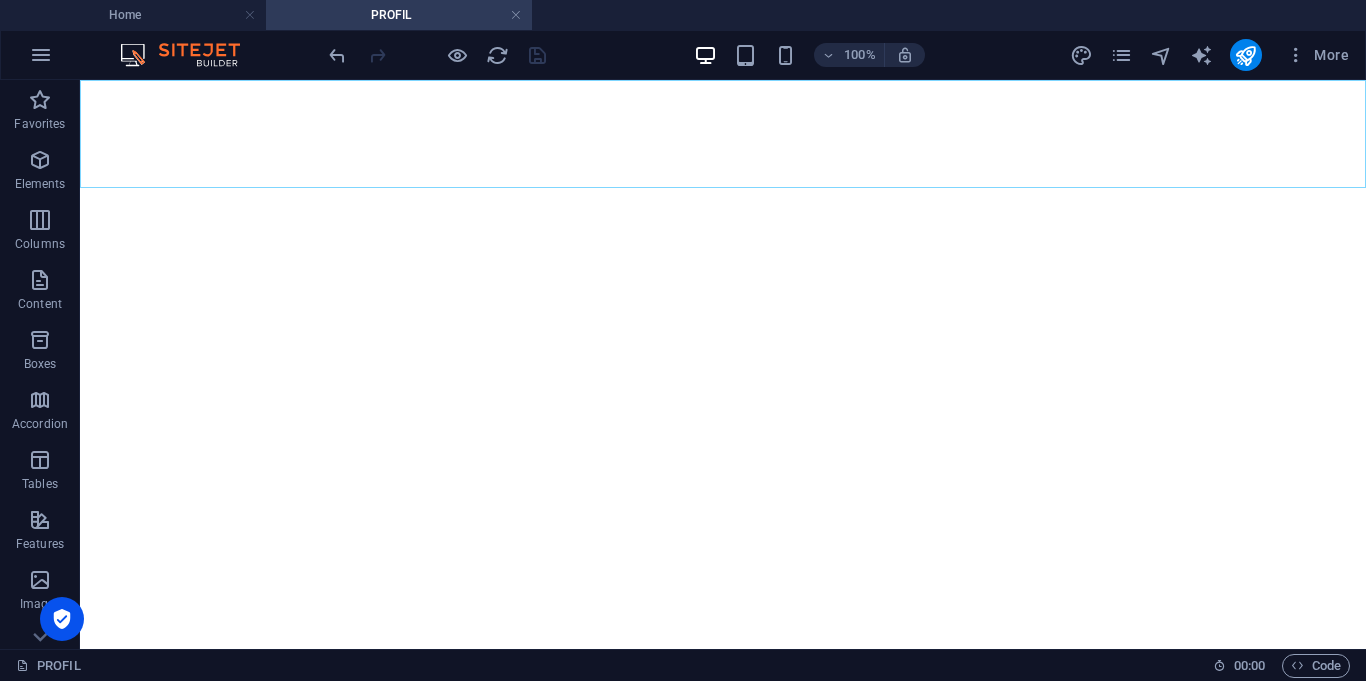 scroll, scrollTop: 0, scrollLeft: 0, axis: both 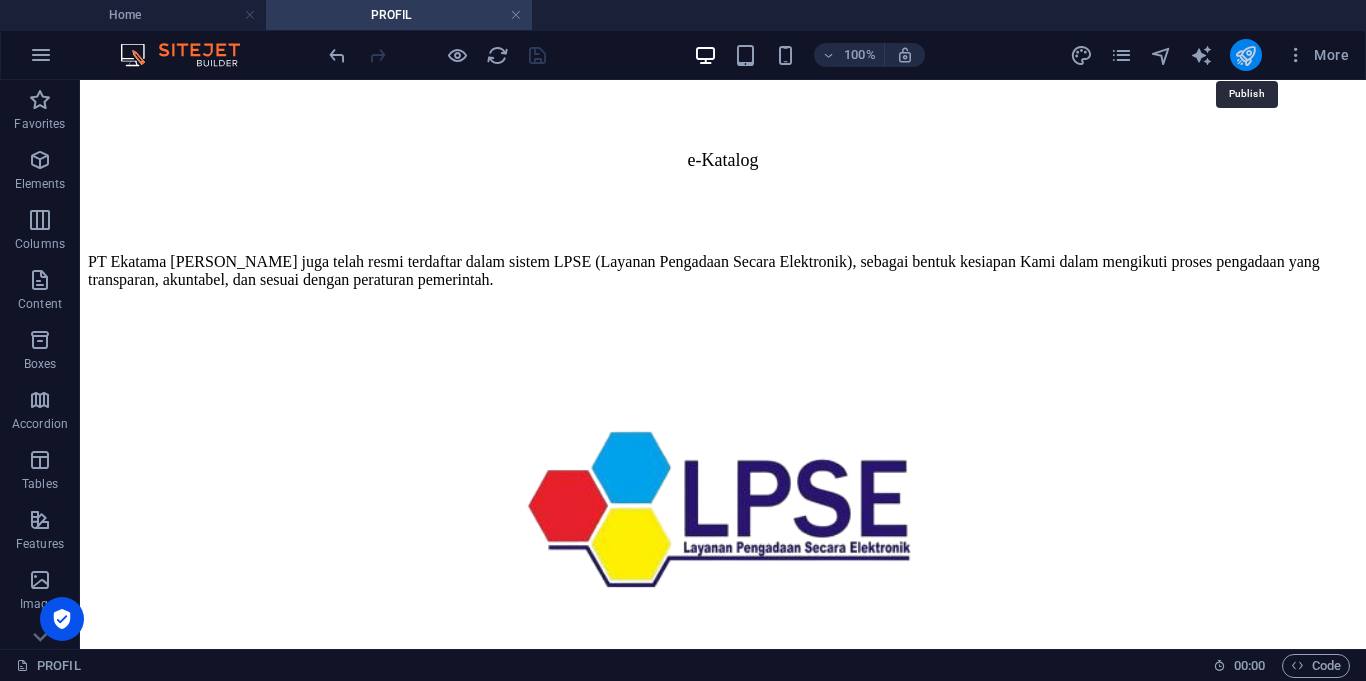 click at bounding box center [1245, 55] 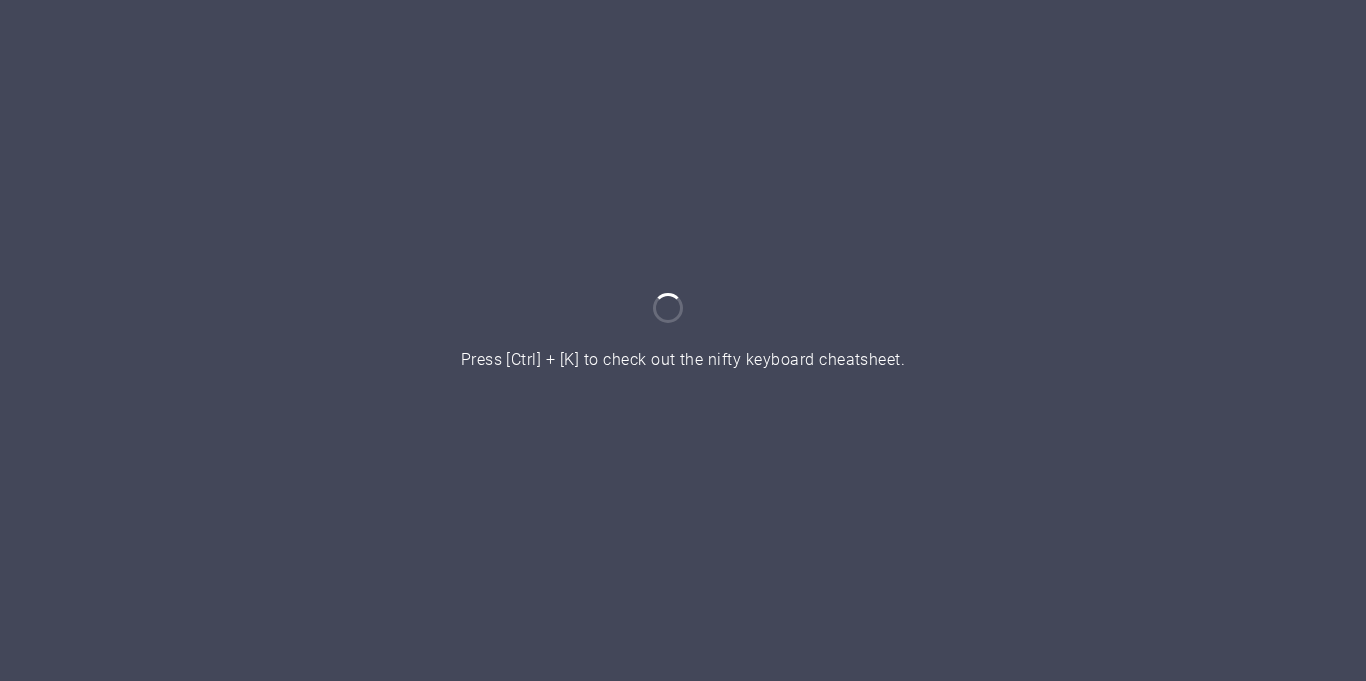 scroll, scrollTop: 0, scrollLeft: 0, axis: both 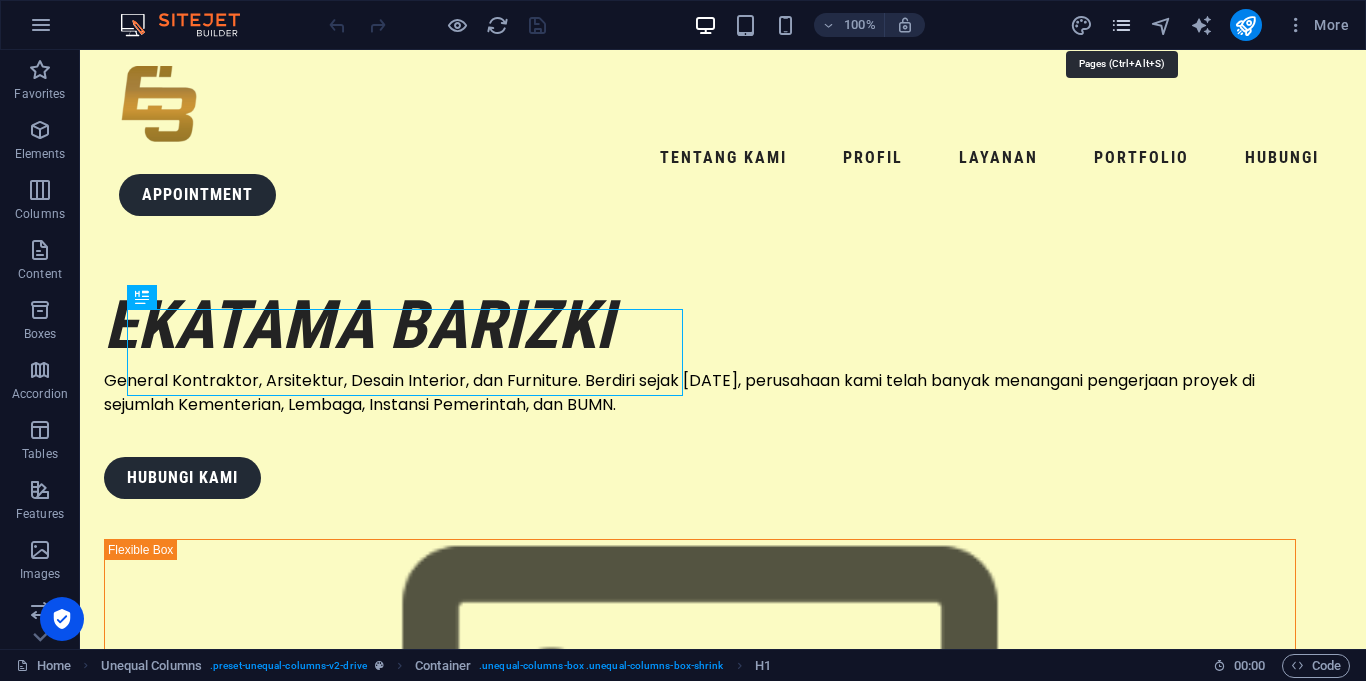 click at bounding box center [1121, 25] 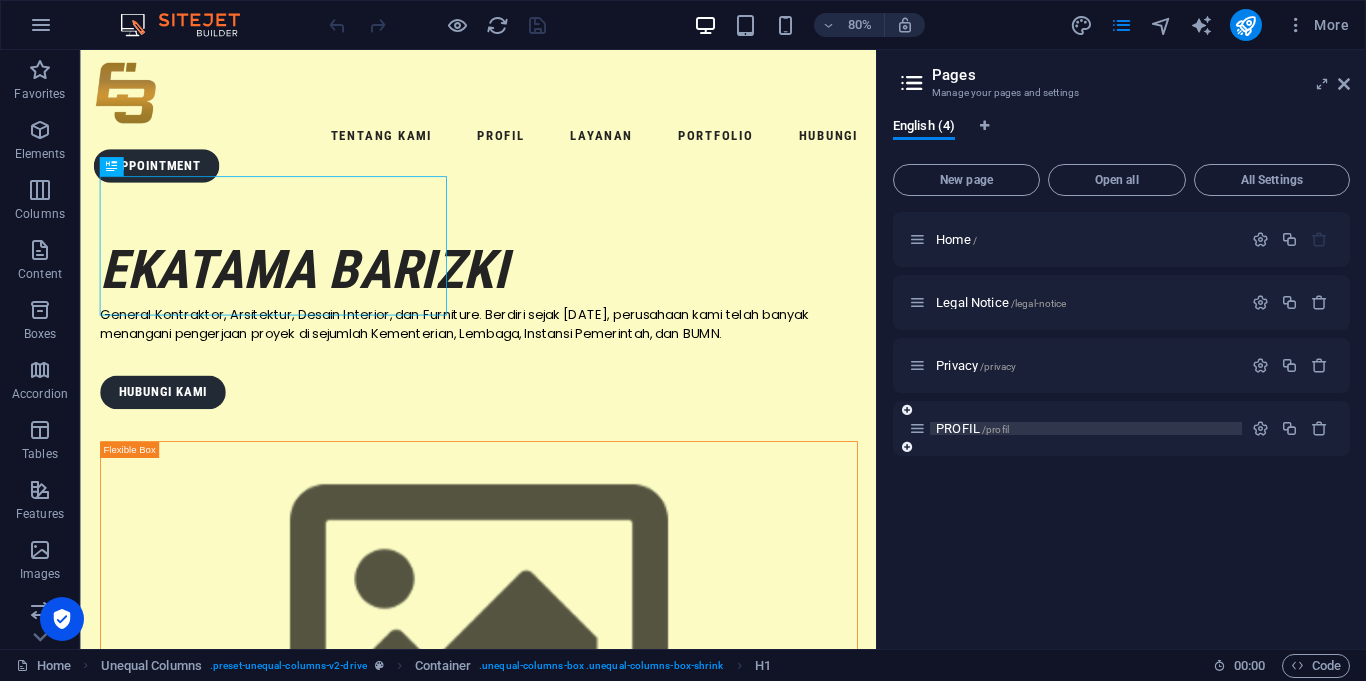 click on "PROFIL /profil" at bounding box center (972, 428) 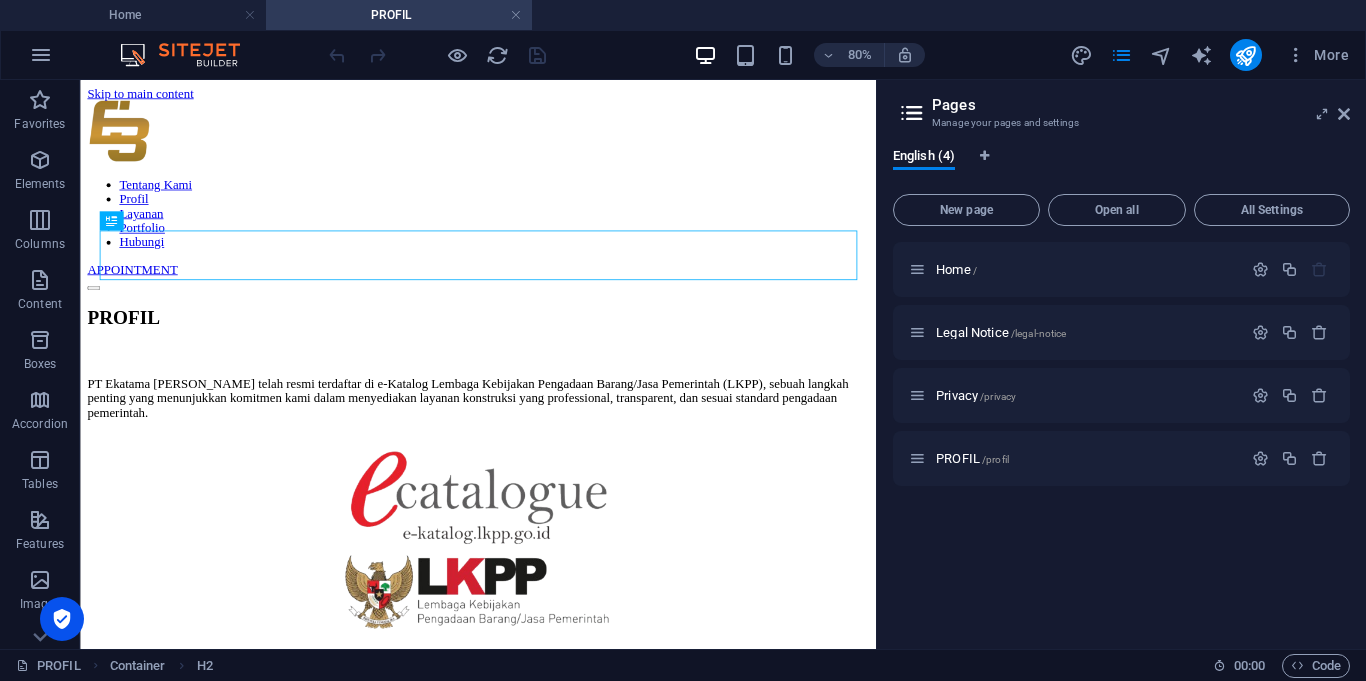 scroll, scrollTop: 0, scrollLeft: 0, axis: both 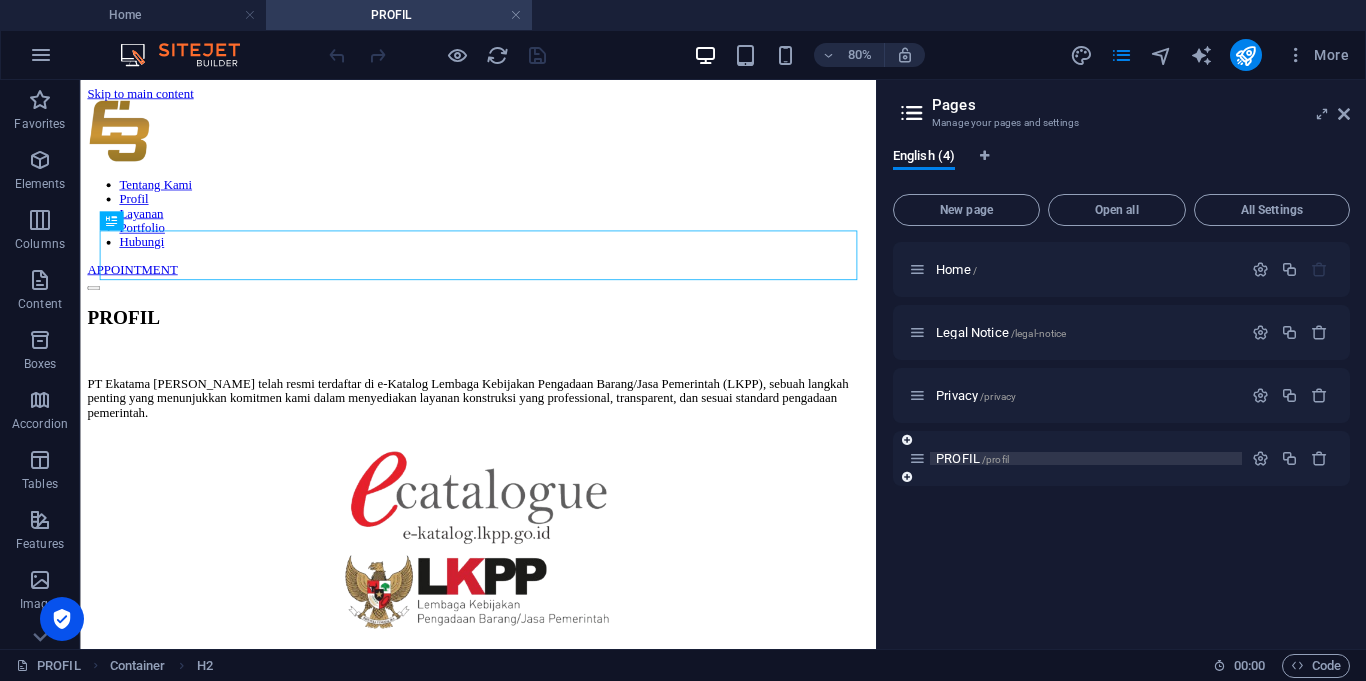 click on "PROFIL /profil" at bounding box center (972, 458) 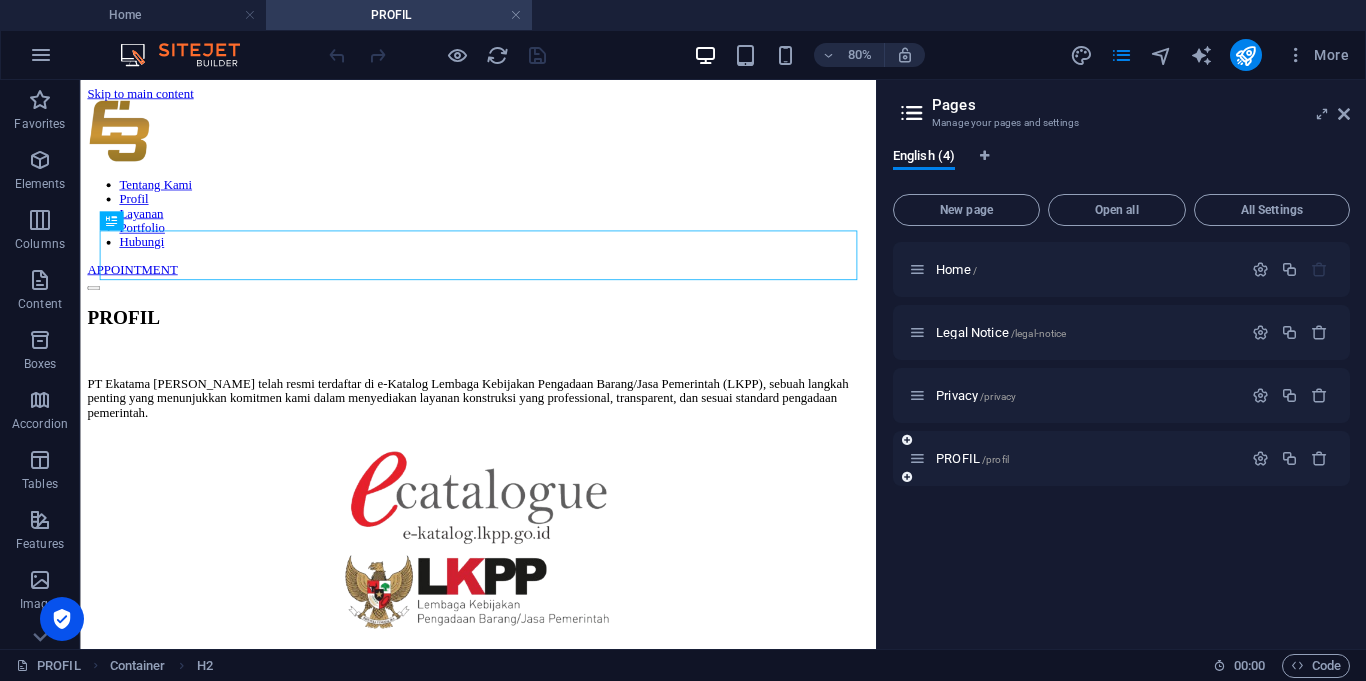 click at bounding box center [917, 458] 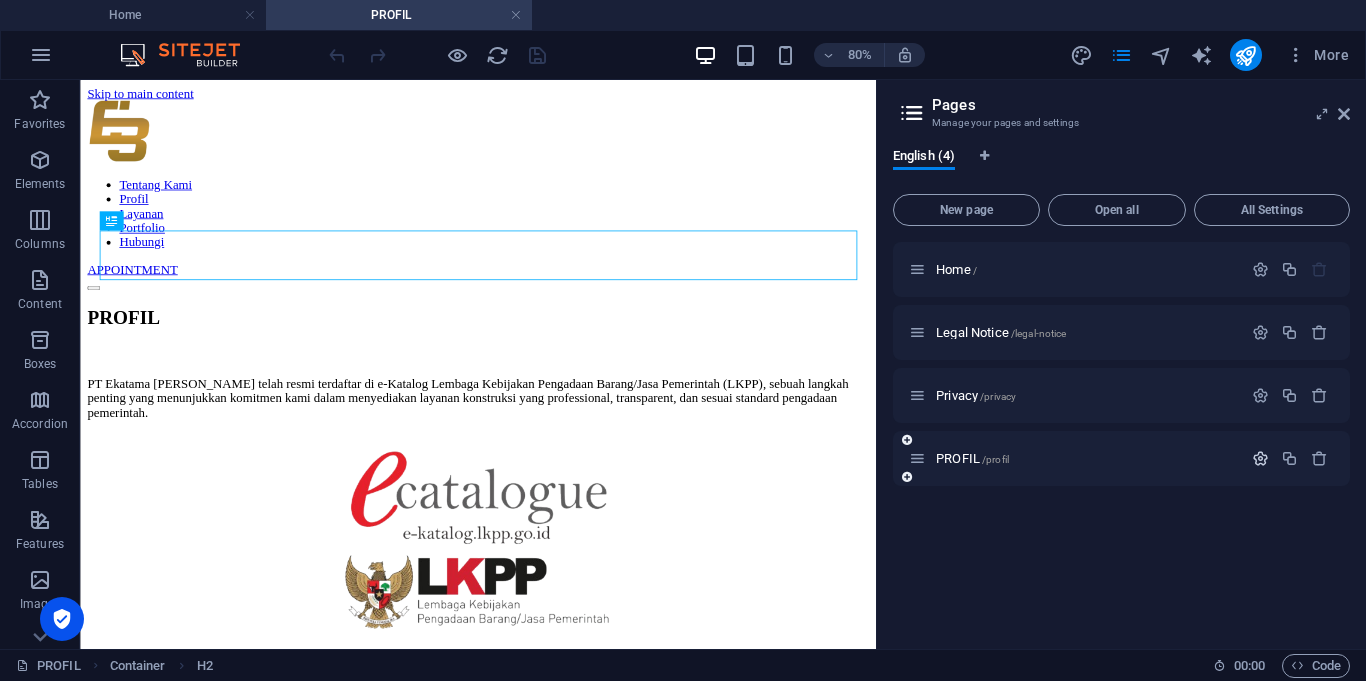 click at bounding box center (1260, 458) 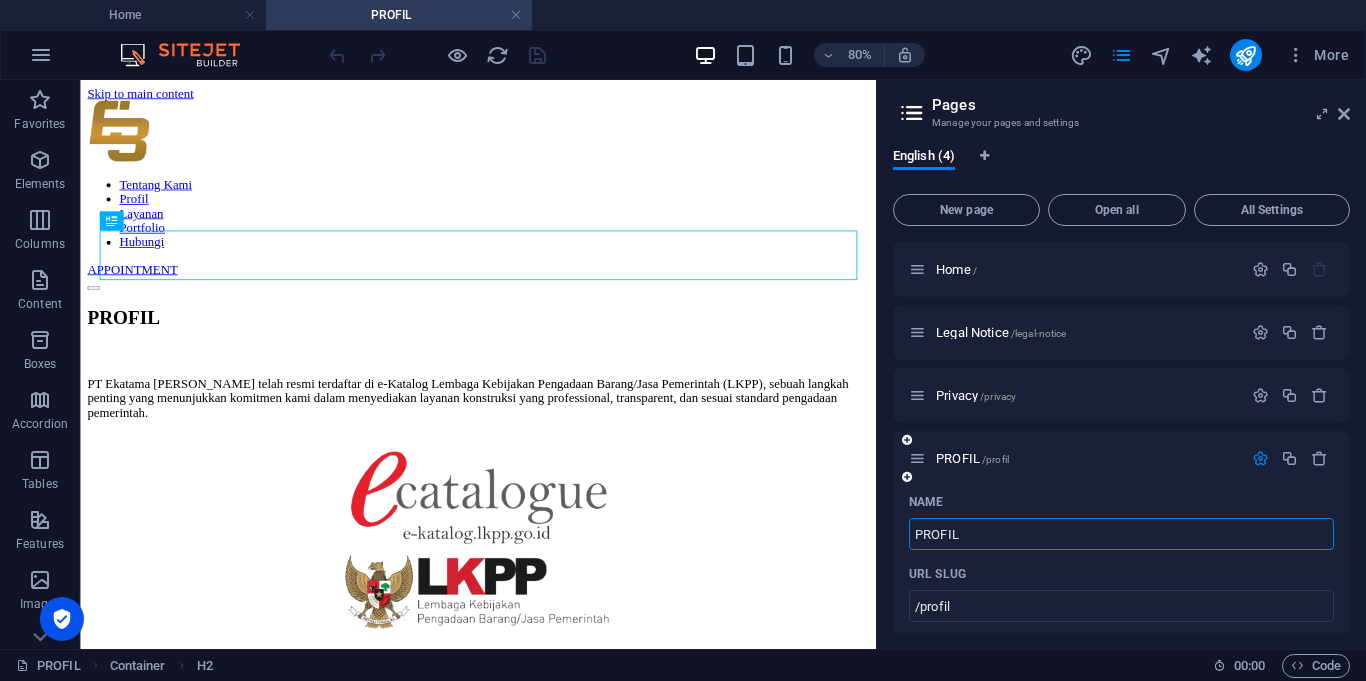 click on "PROFIL" at bounding box center (1121, 534) 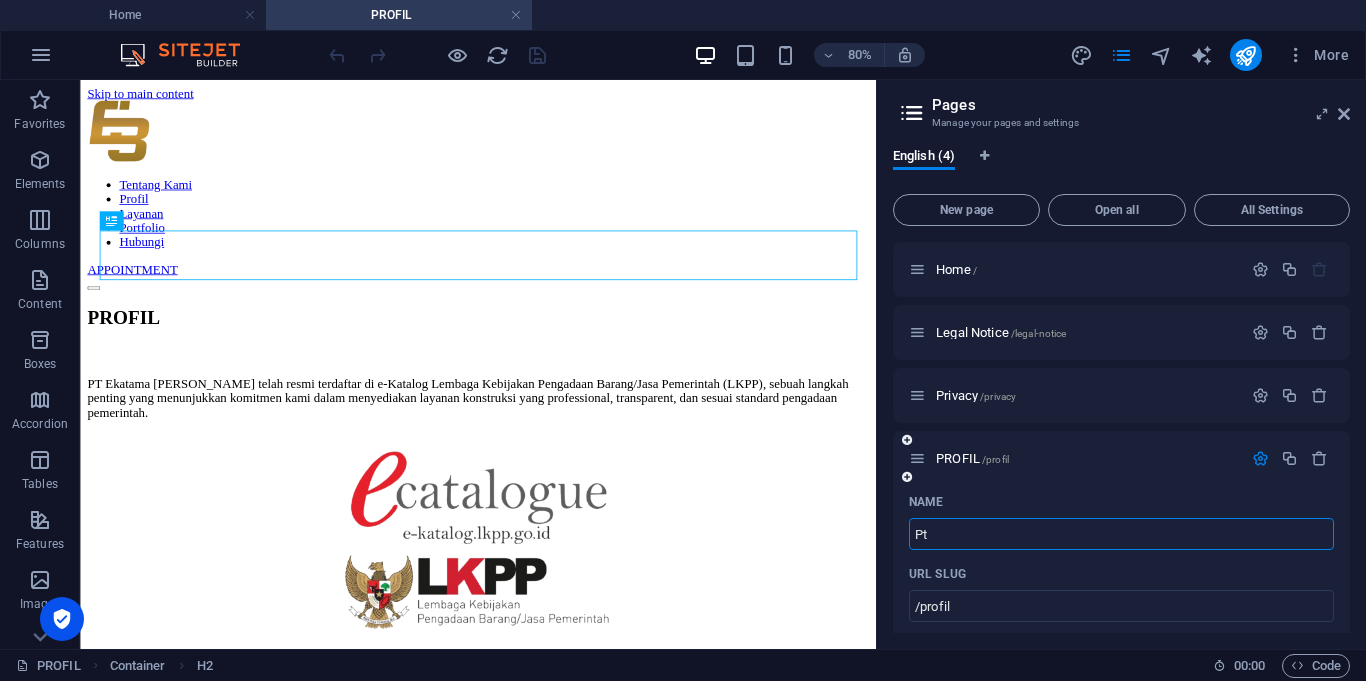 type on "Pt0" 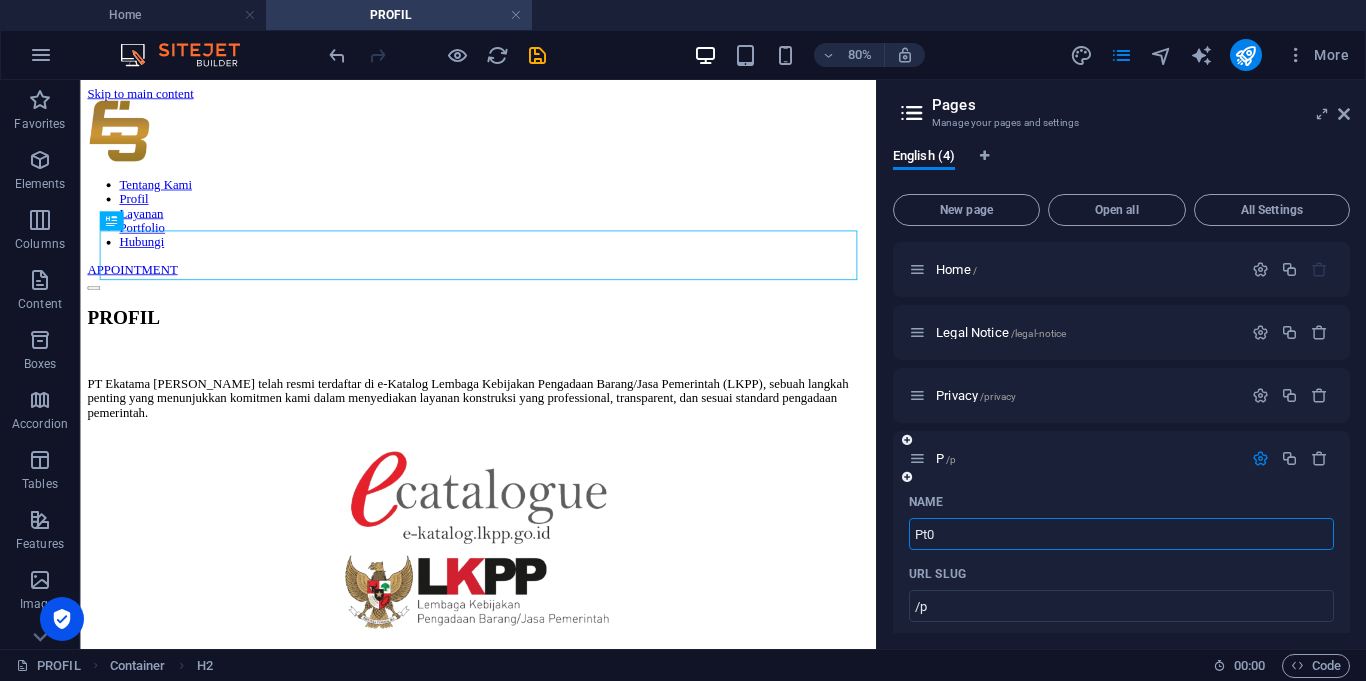 type on "/p" 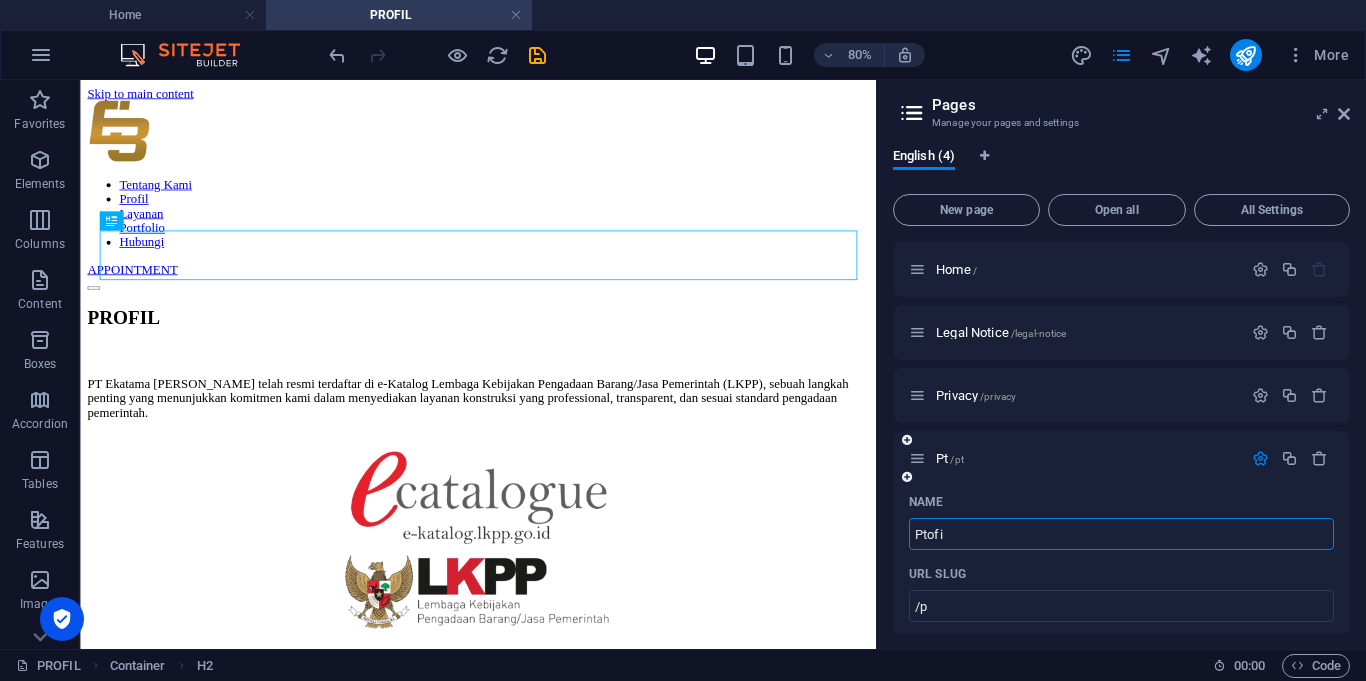 type on "Ptofil" 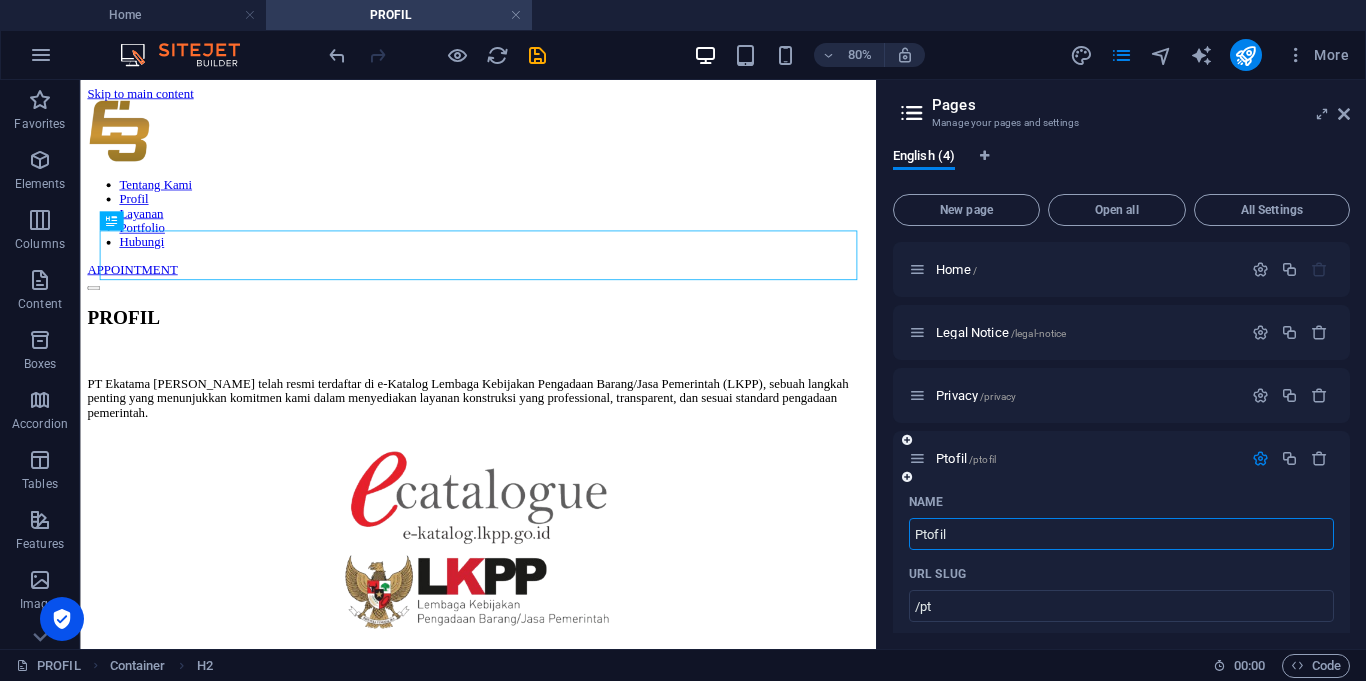 type on "Ptofil" 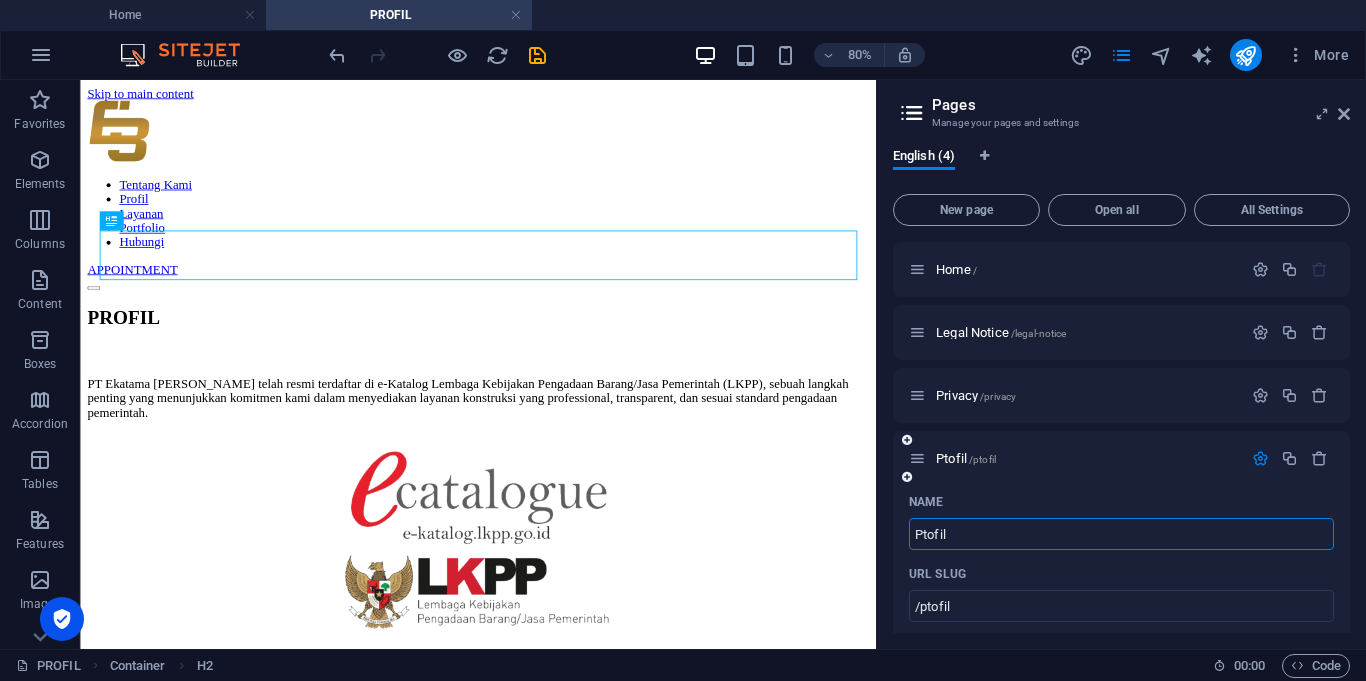 click on "Ptofil" at bounding box center [1121, 534] 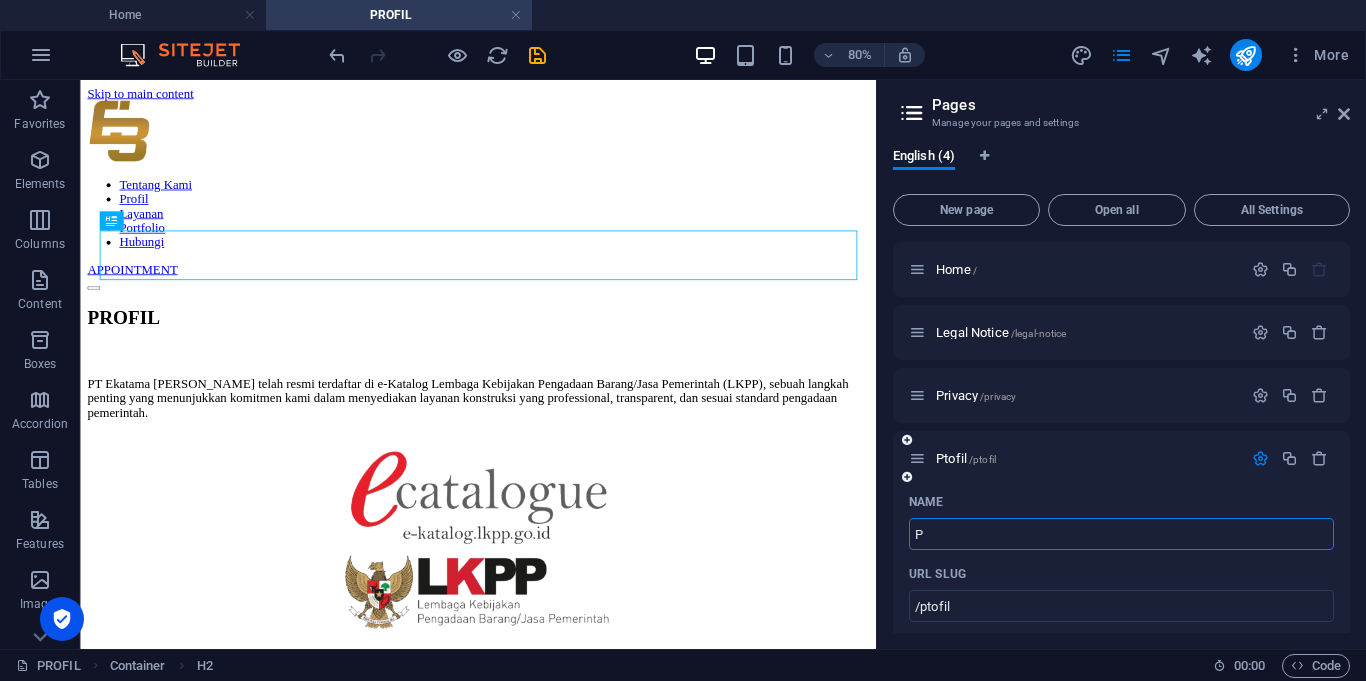 type on "Pr" 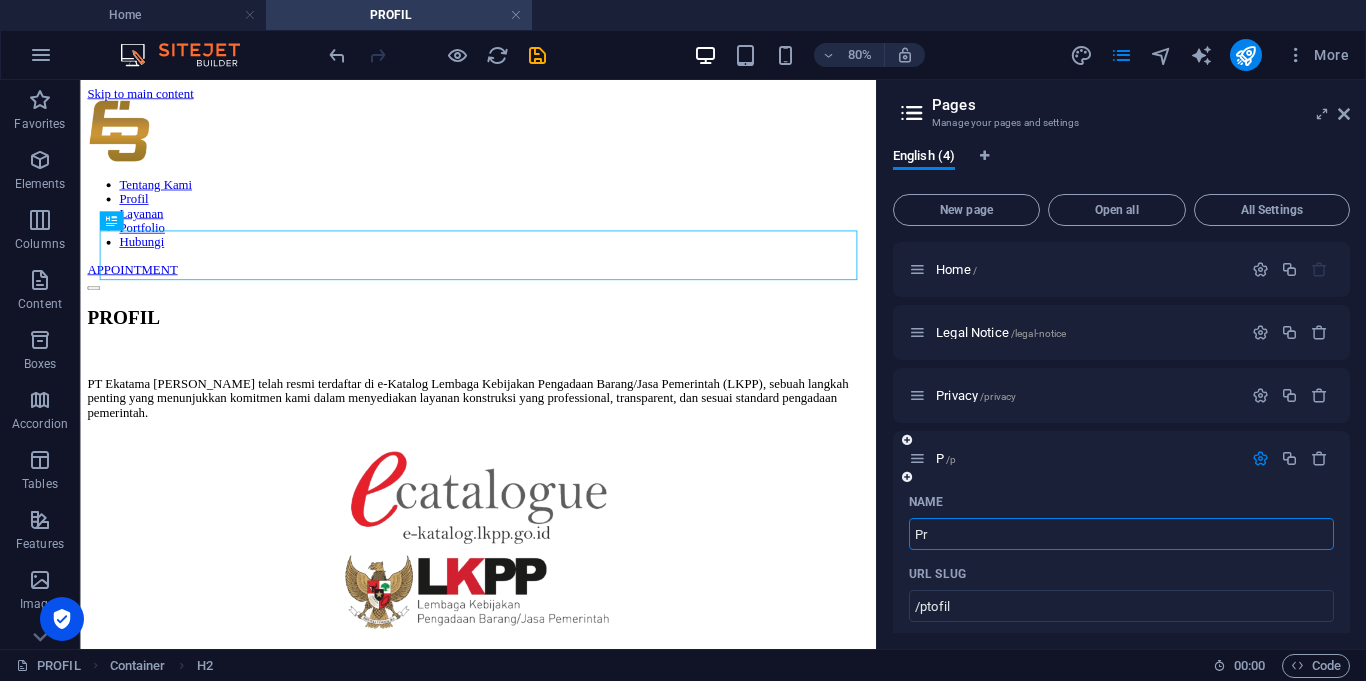 type on "/p" 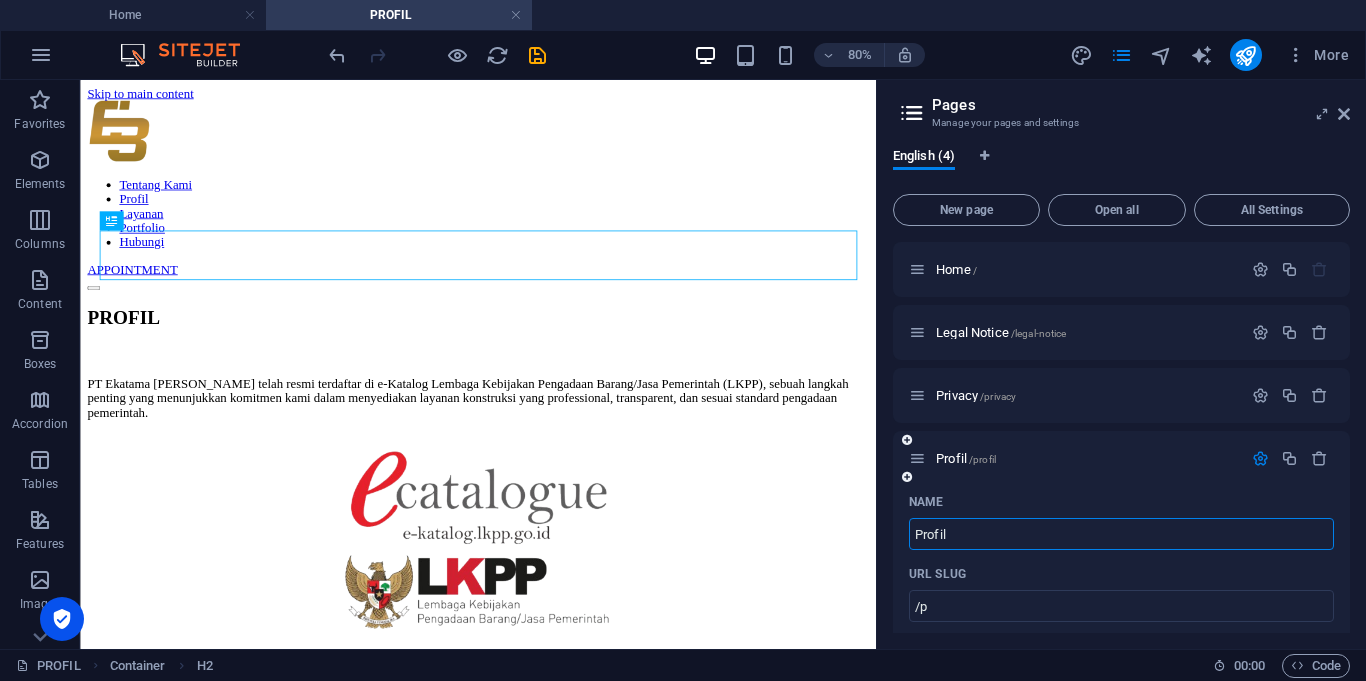 type on "Profil" 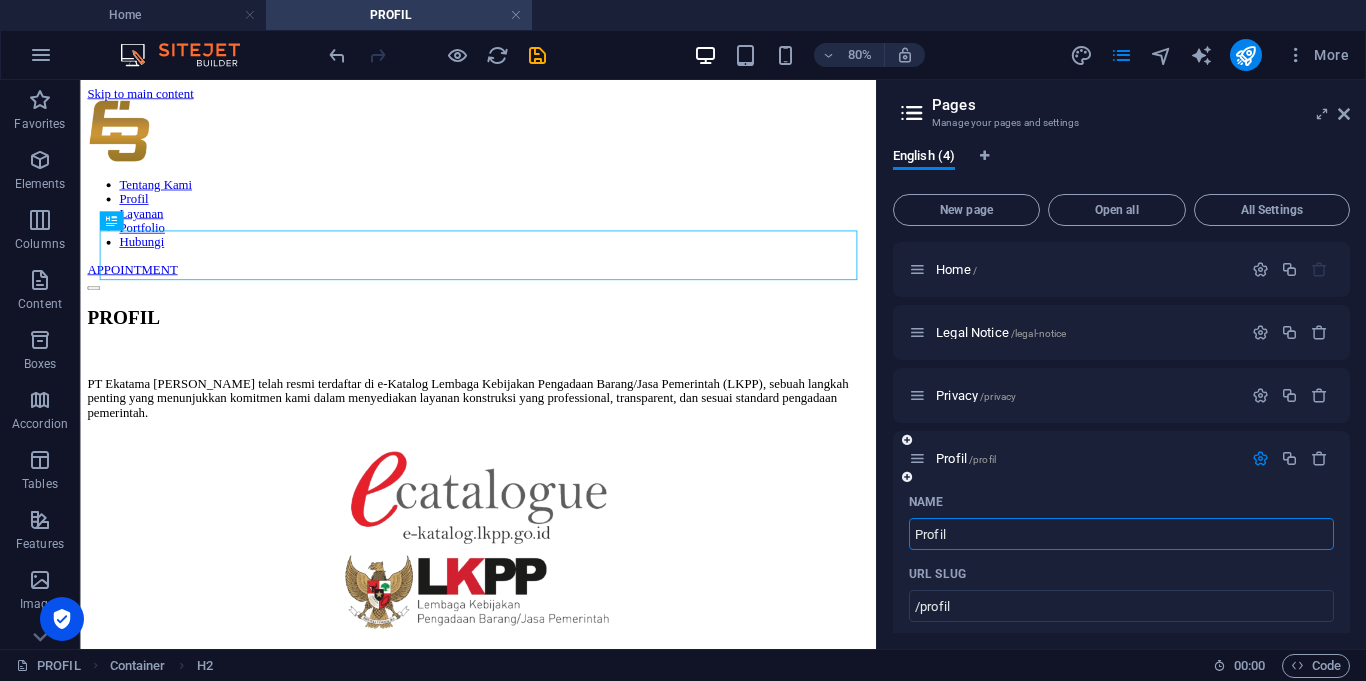 type on "Profil" 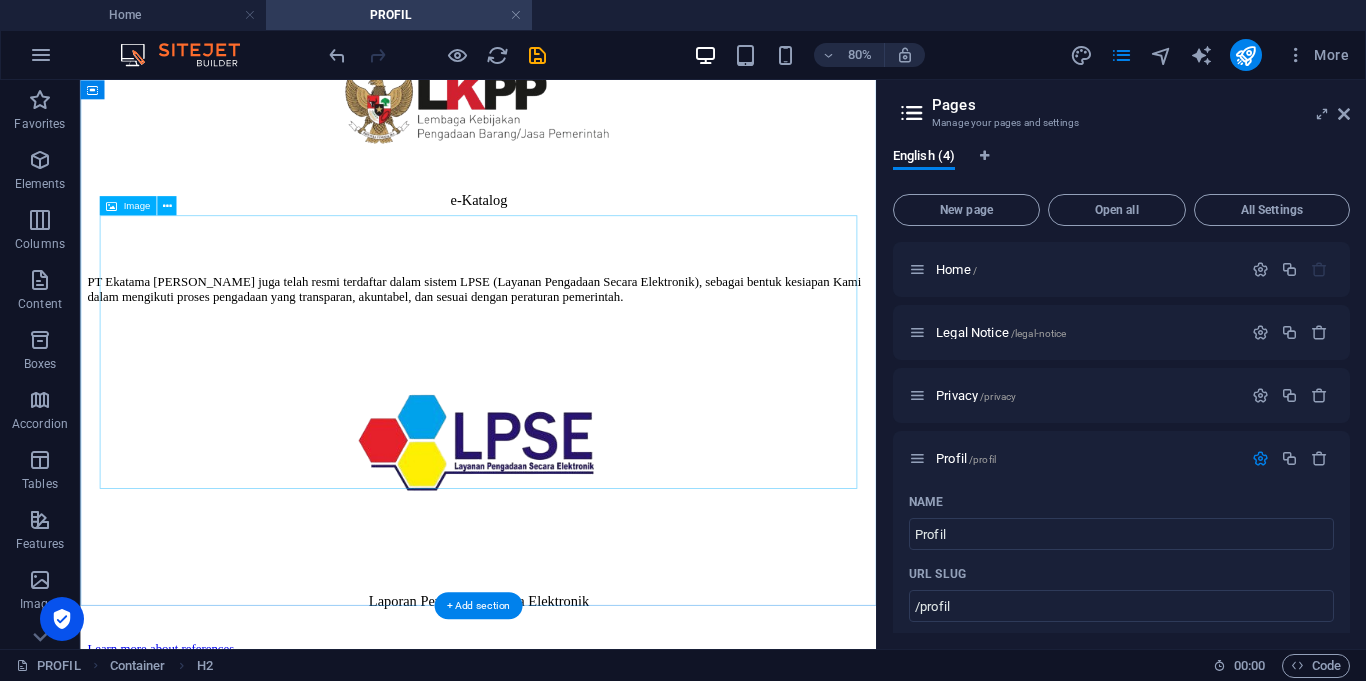 scroll, scrollTop: 607, scrollLeft: 0, axis: vertical 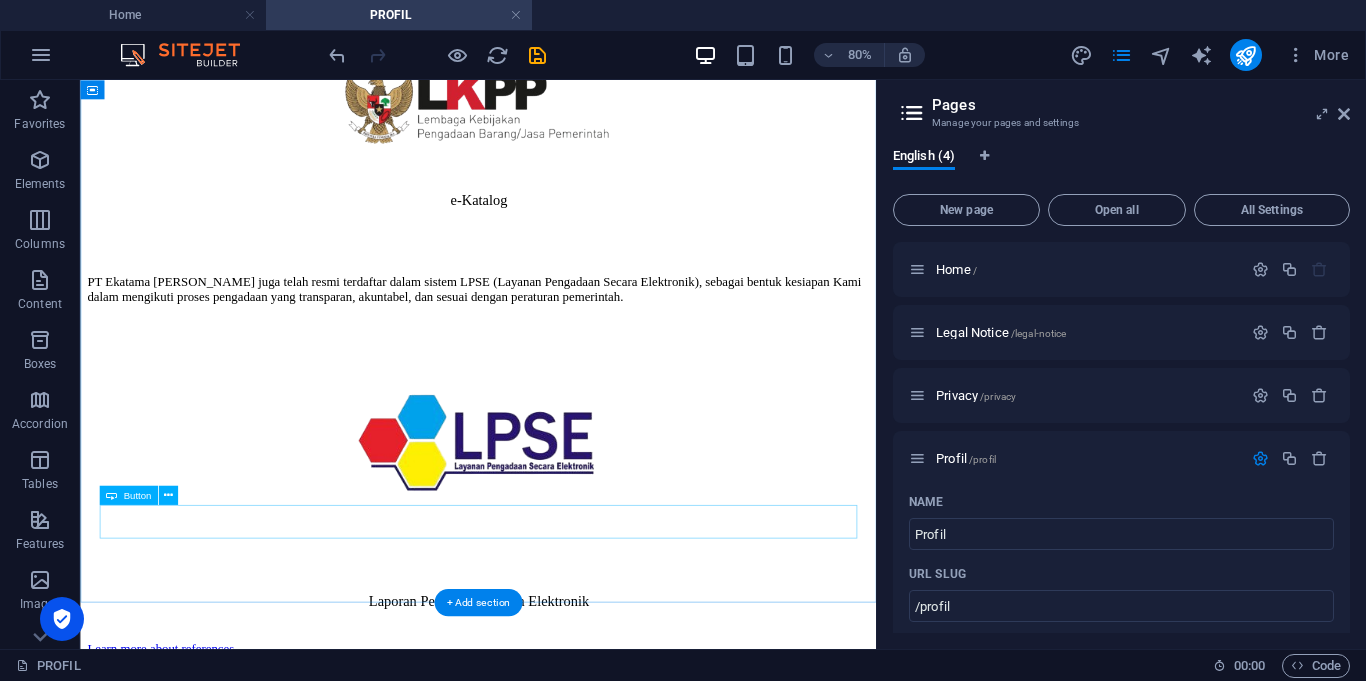 click on "Learn more about references" at bounding box center [577, 791] 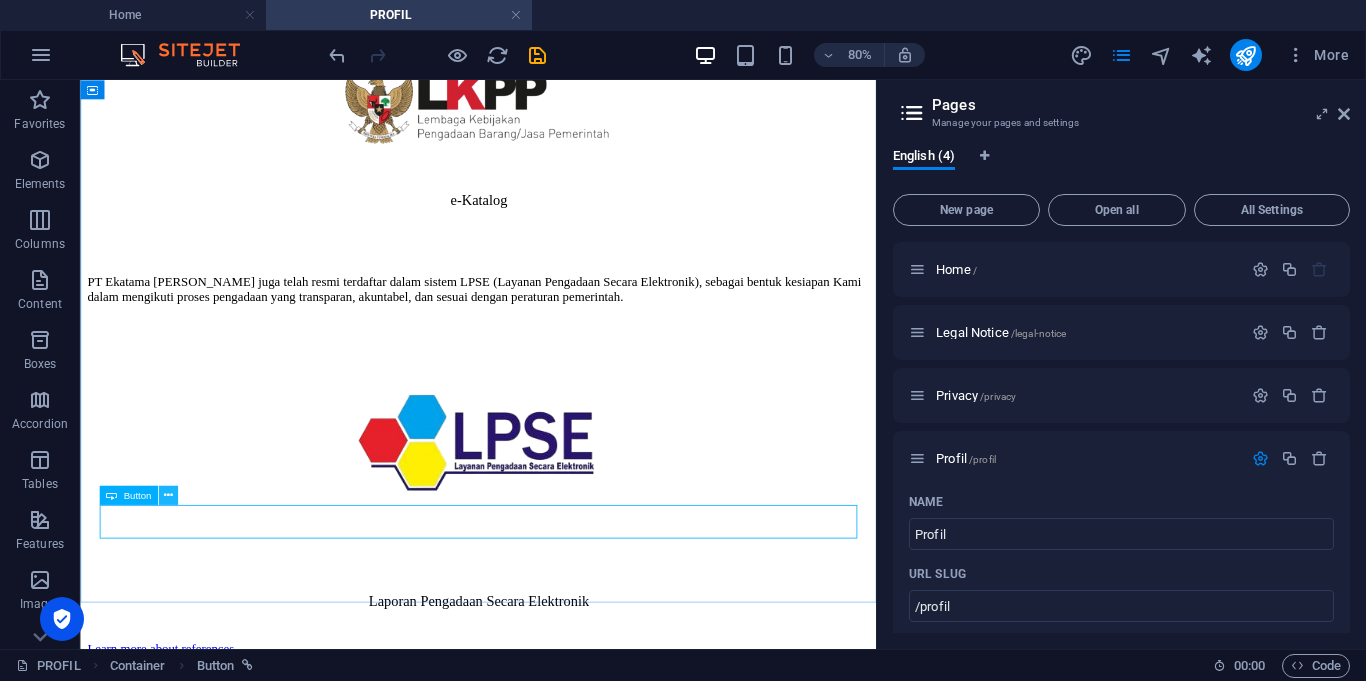 click at bounding box center [167, 495] 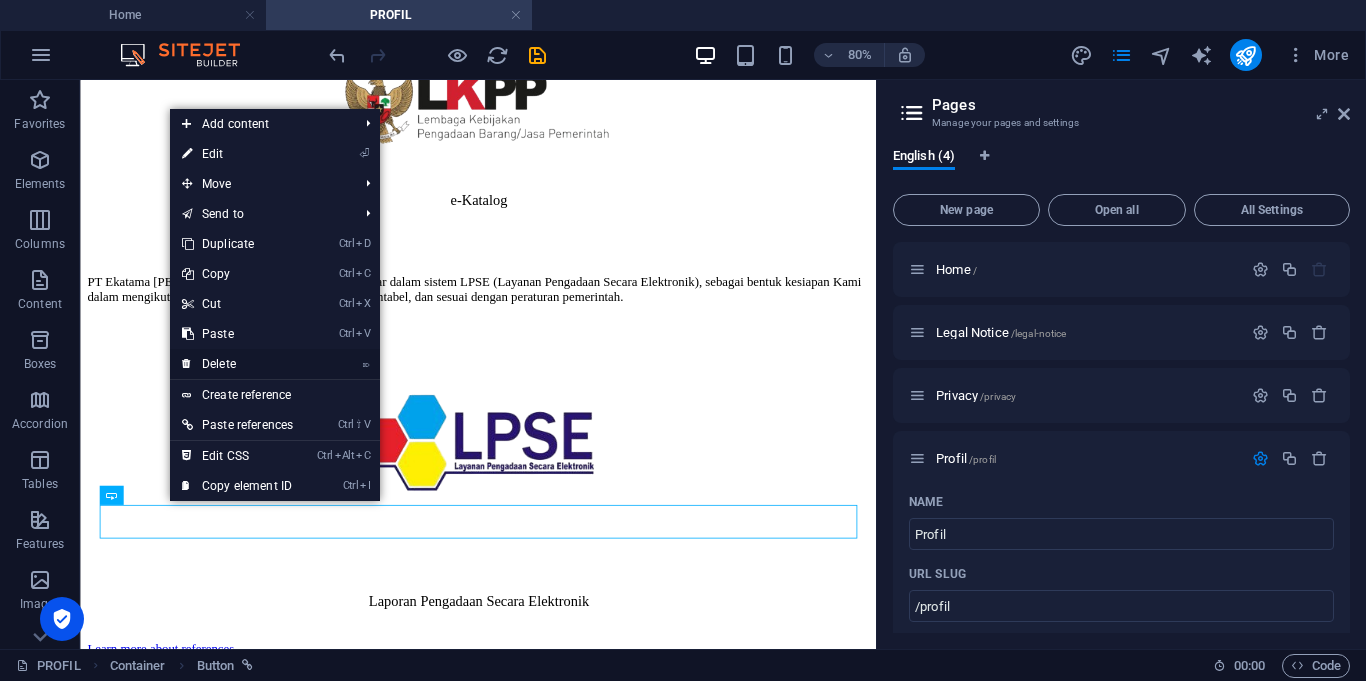 click on "⌦  Delete" at bounding box center [237, 364] 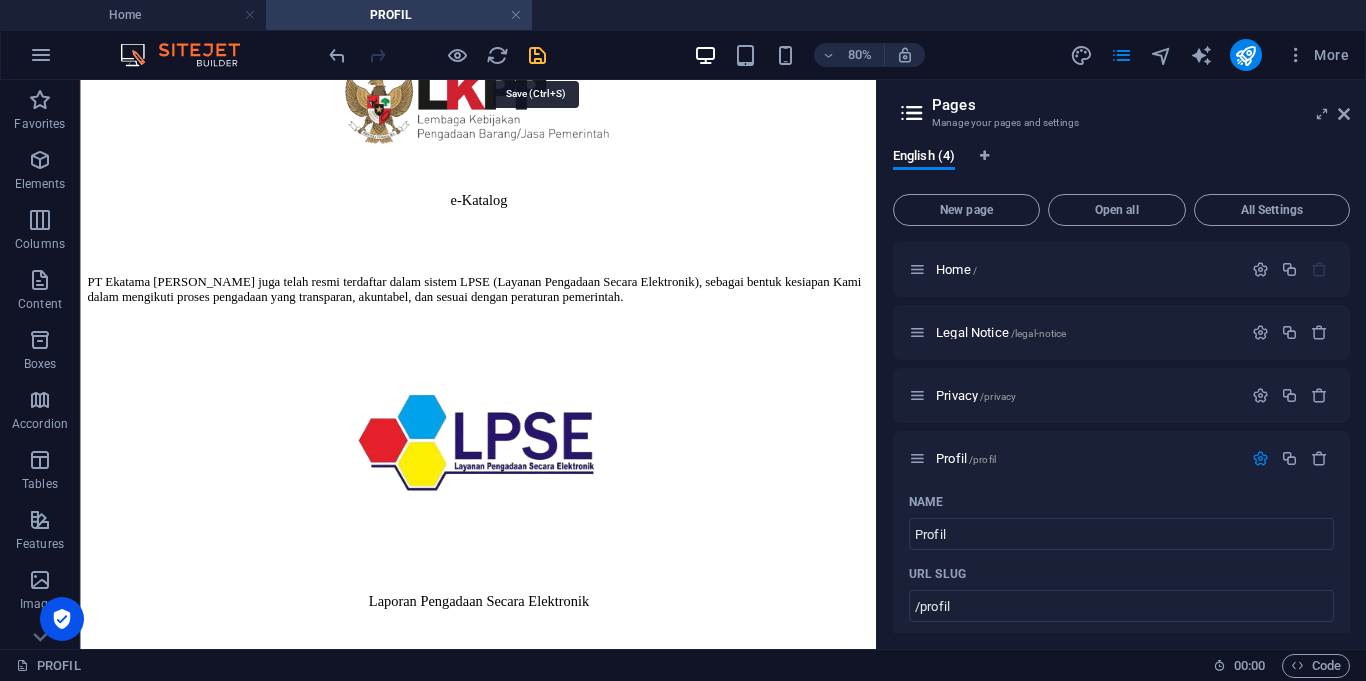 click at bounding box center (537, 55) 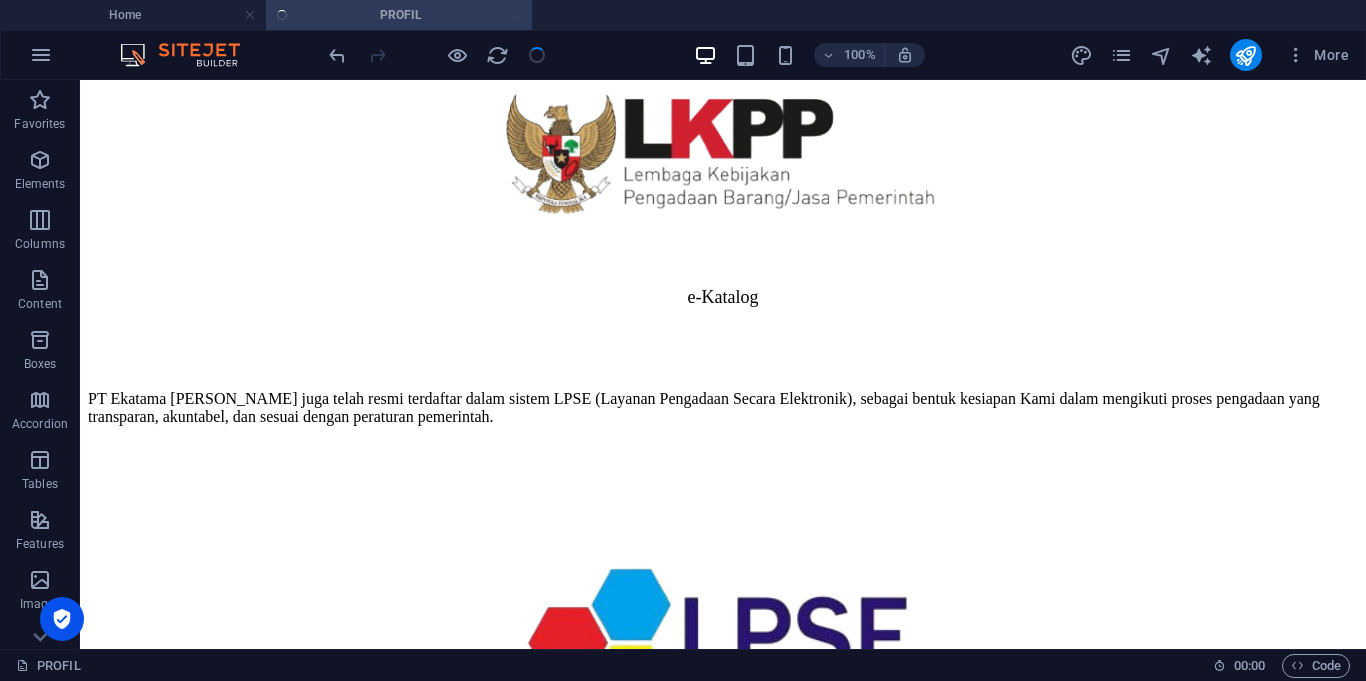 scroll, scrollTop: 583, scrollLeft: 0, axis: vertical 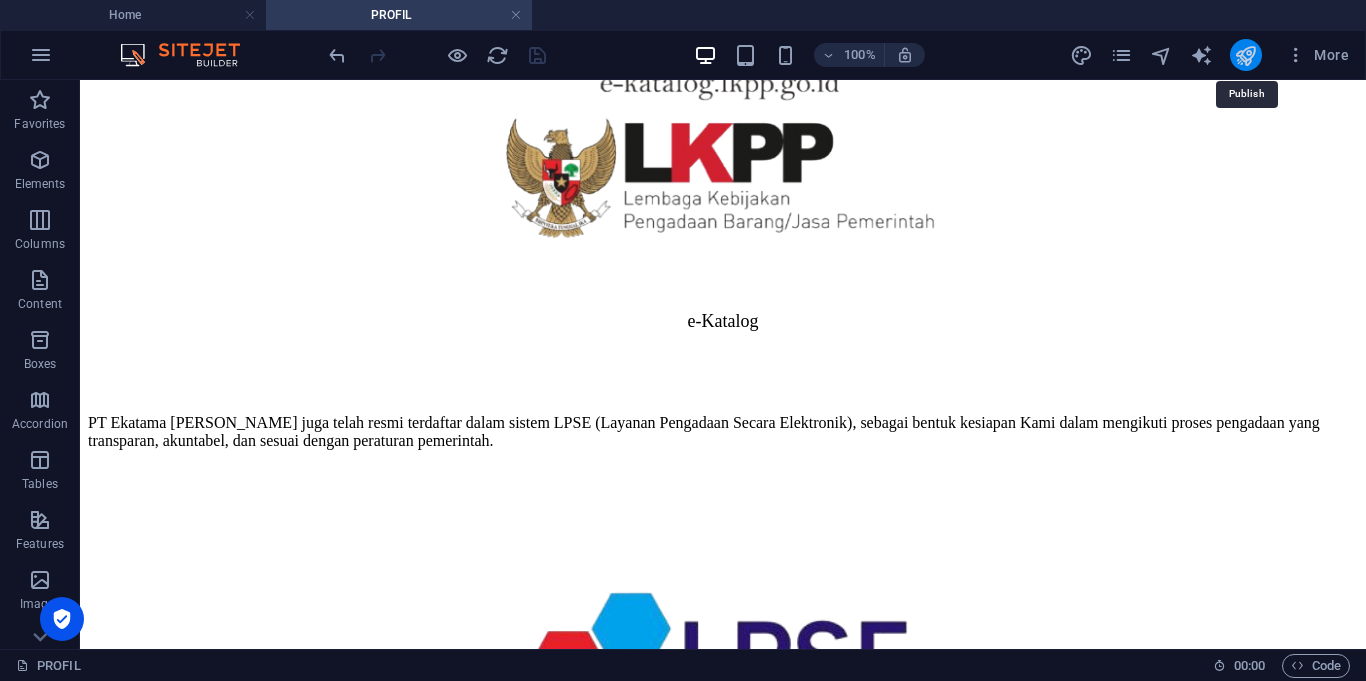 click at bounding box center (1245, 55) 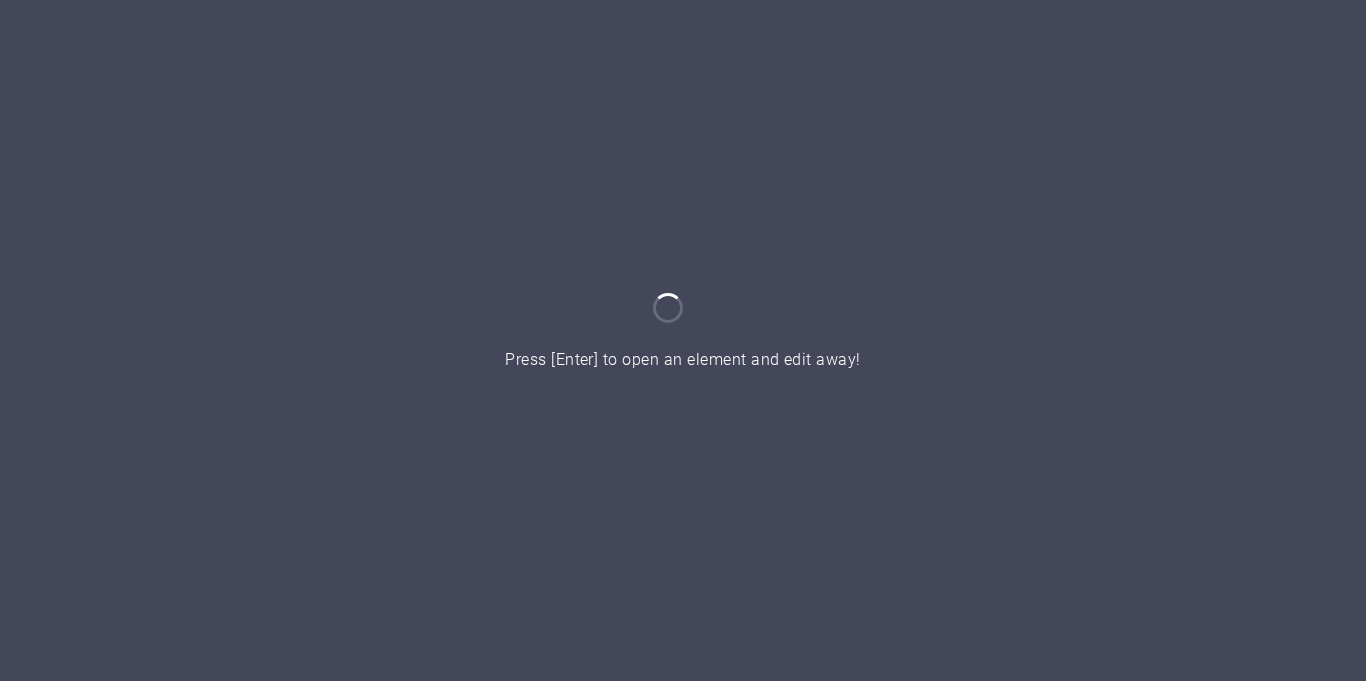 scroll, scrollTop: 0, scrollLeft: 0, axis: both 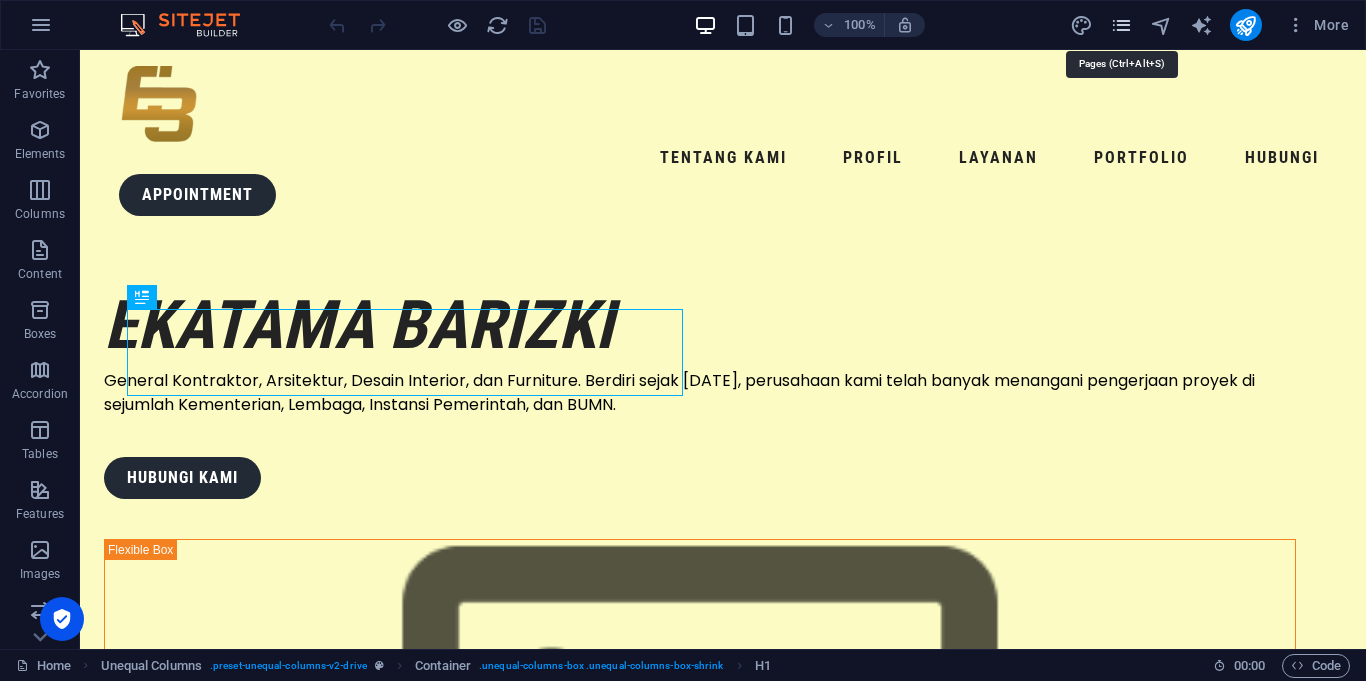 click at bounding box center [1121, 25] 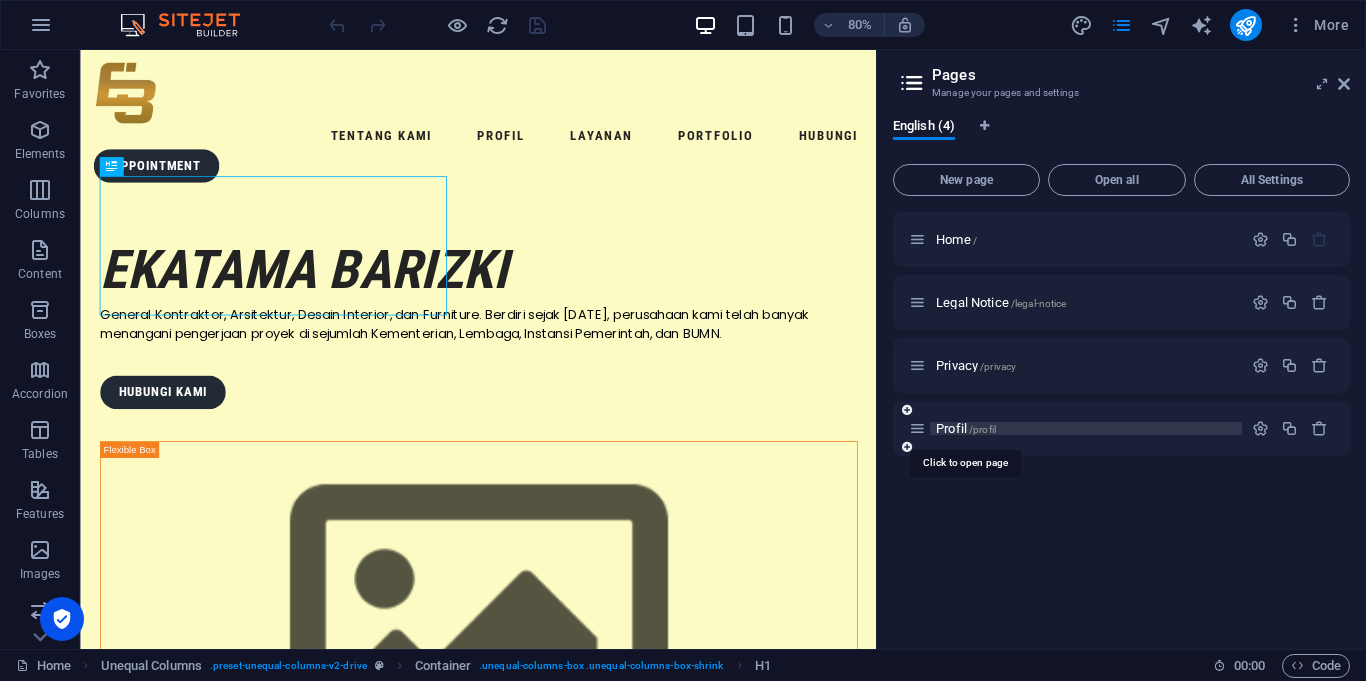 click on "Profil /profil" at bounding box center [966, 428] 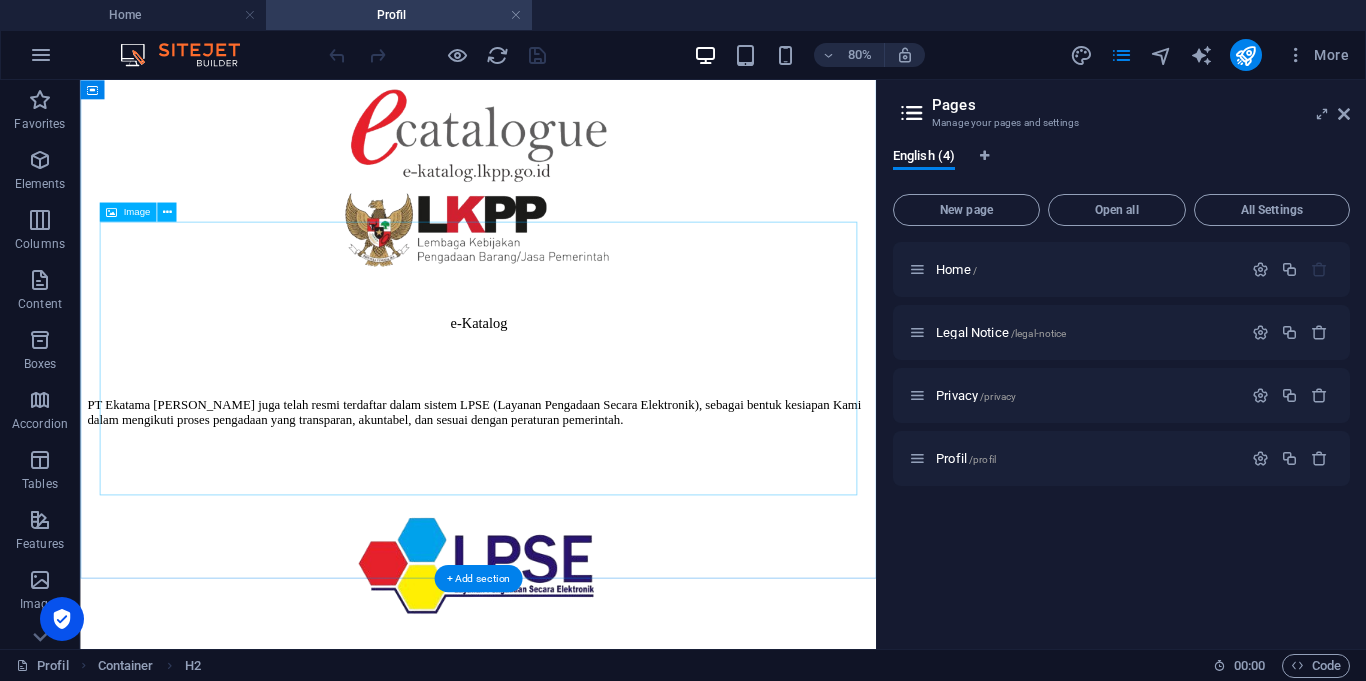 scroll, scrollTop: 595, scrollLeft: 0, axis: vertical 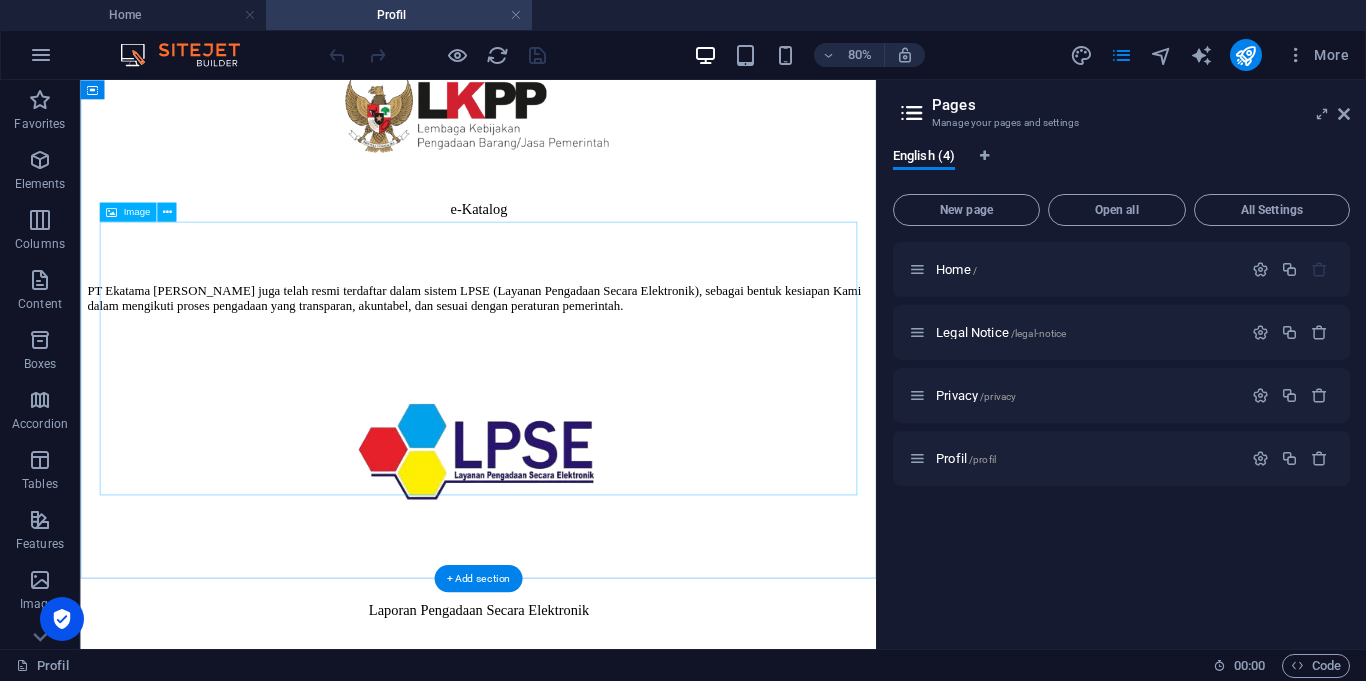 click on "Laporan Pengadaan Secara Elektronik" at bounding box center (577, 570) 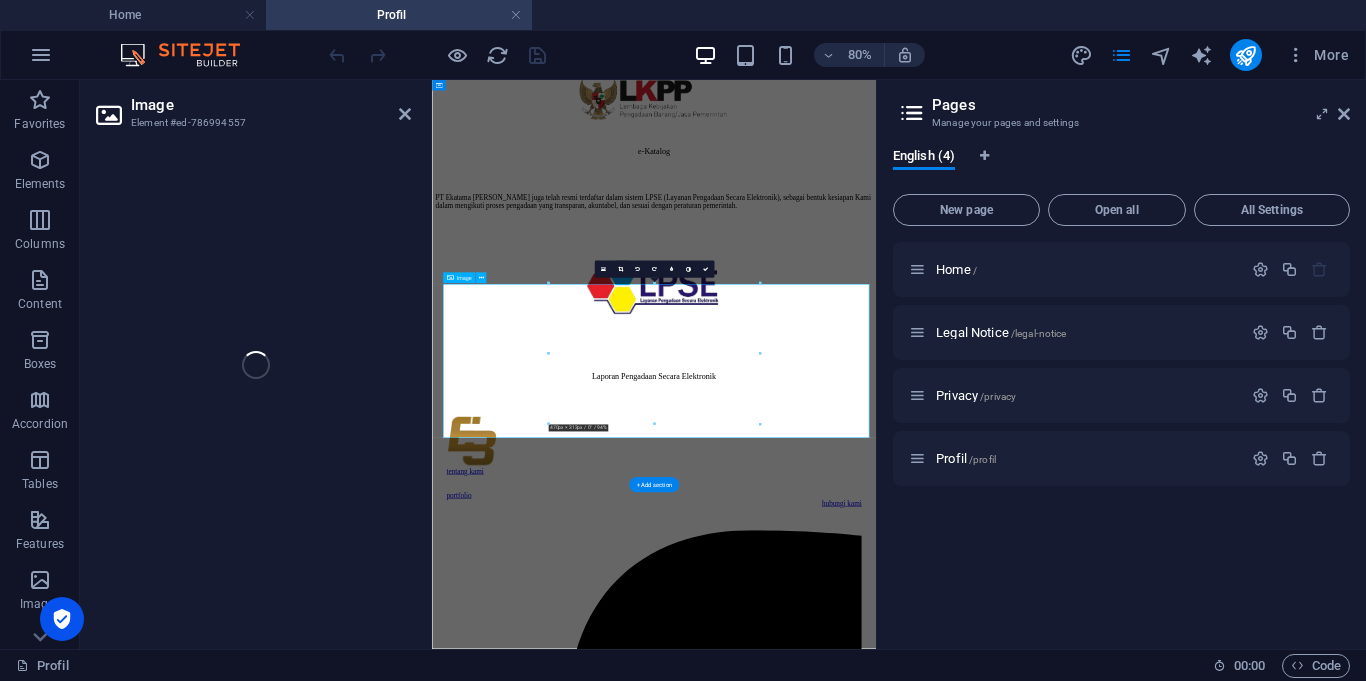 select on "%" 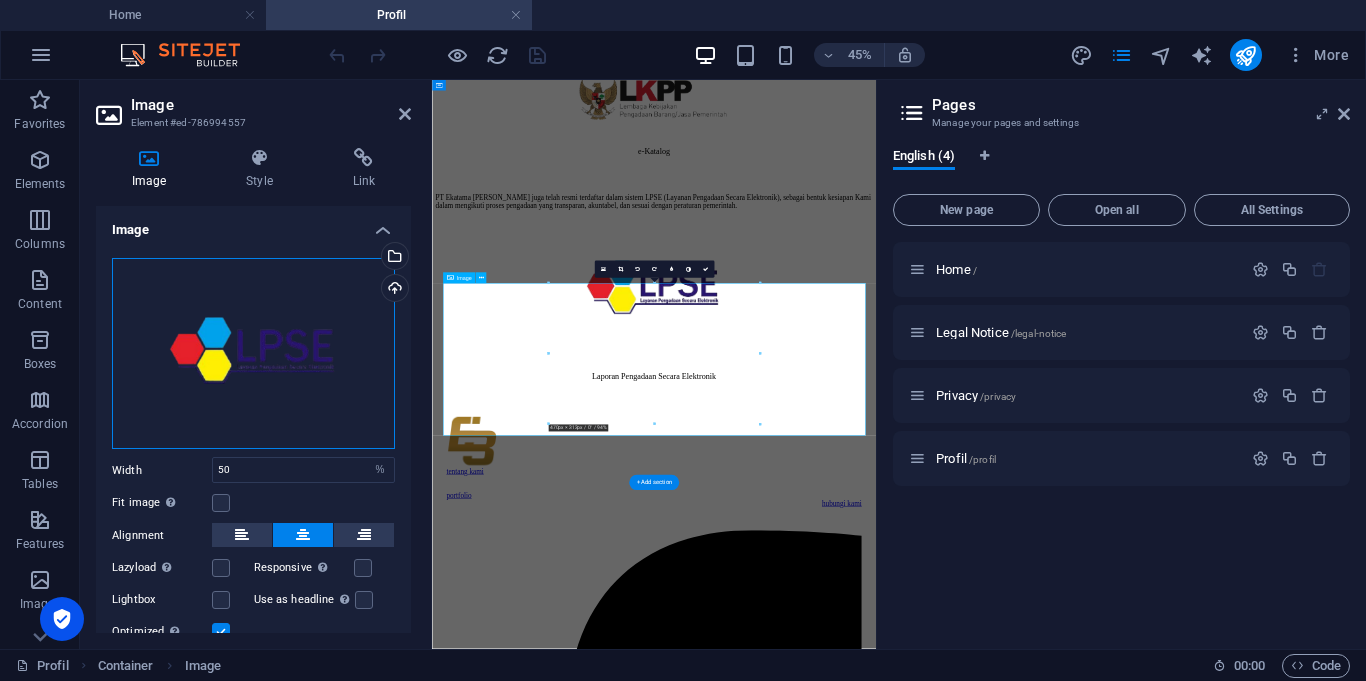 click on "Drag files here, click to choose files or select files from Files or our free stock photos & videos" at bounding box center [253, 354] 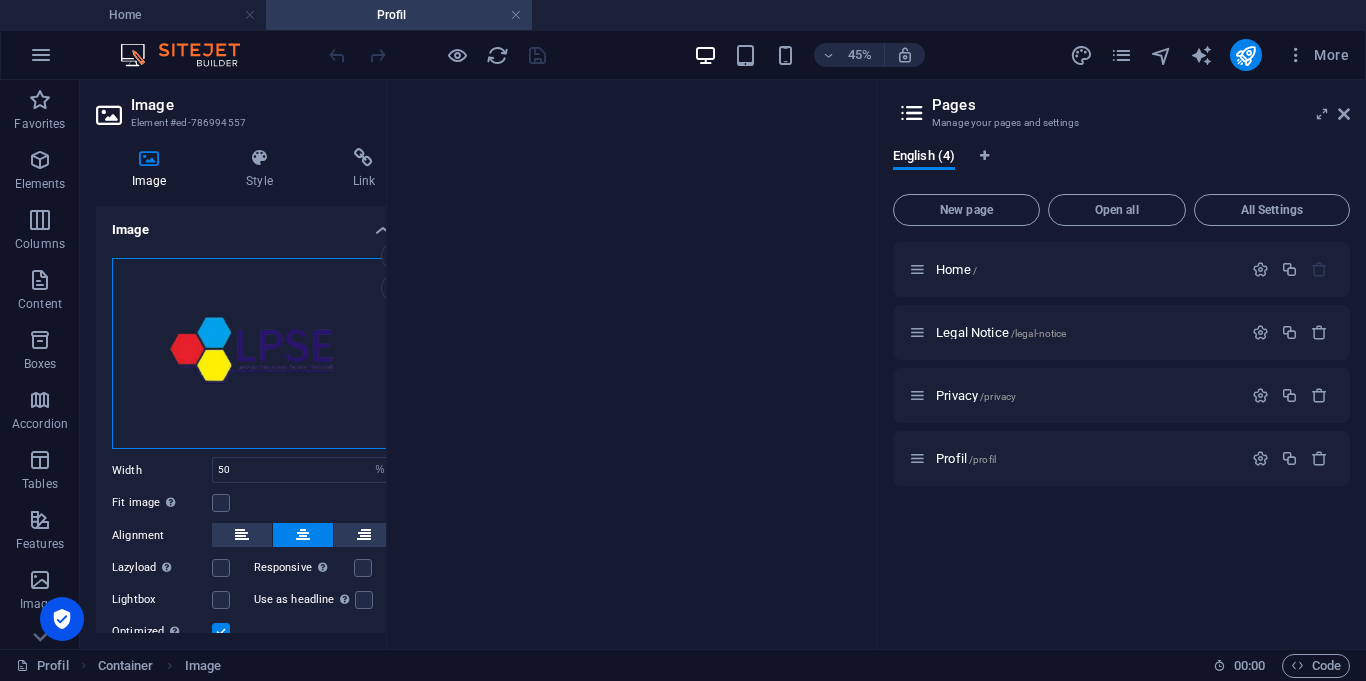 click on "Drag files here, click to choose files or select files from Files or our free stock photos & videos" at bounding box center [253, 354] 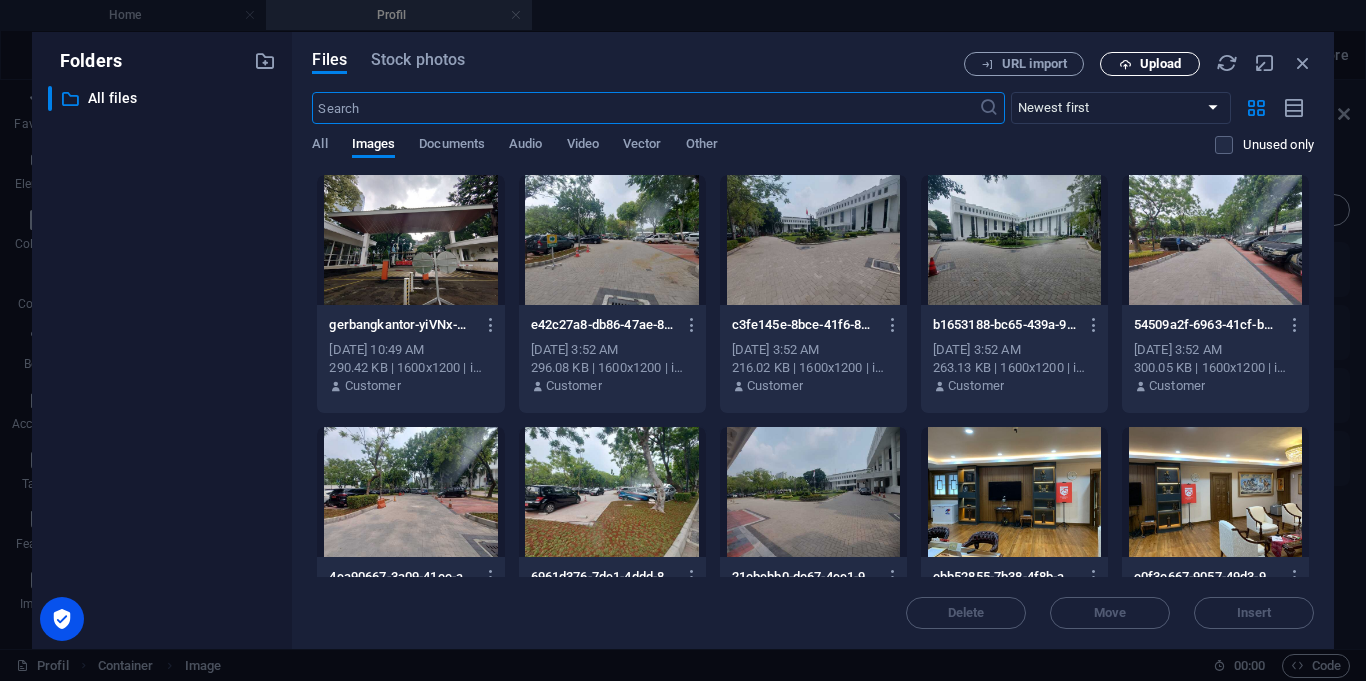 click at bounding box center (1125, 64) 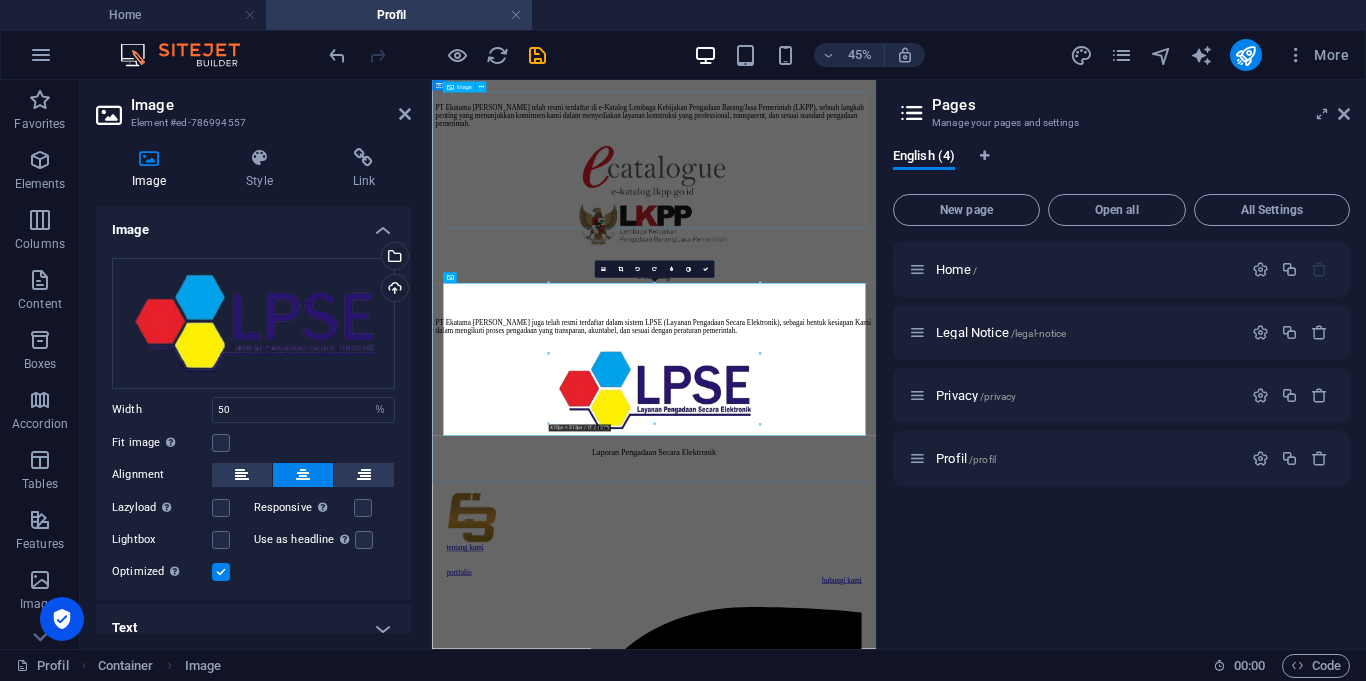 scroll, scrollTop: 214, scrollLeft: 0, axis: vertical 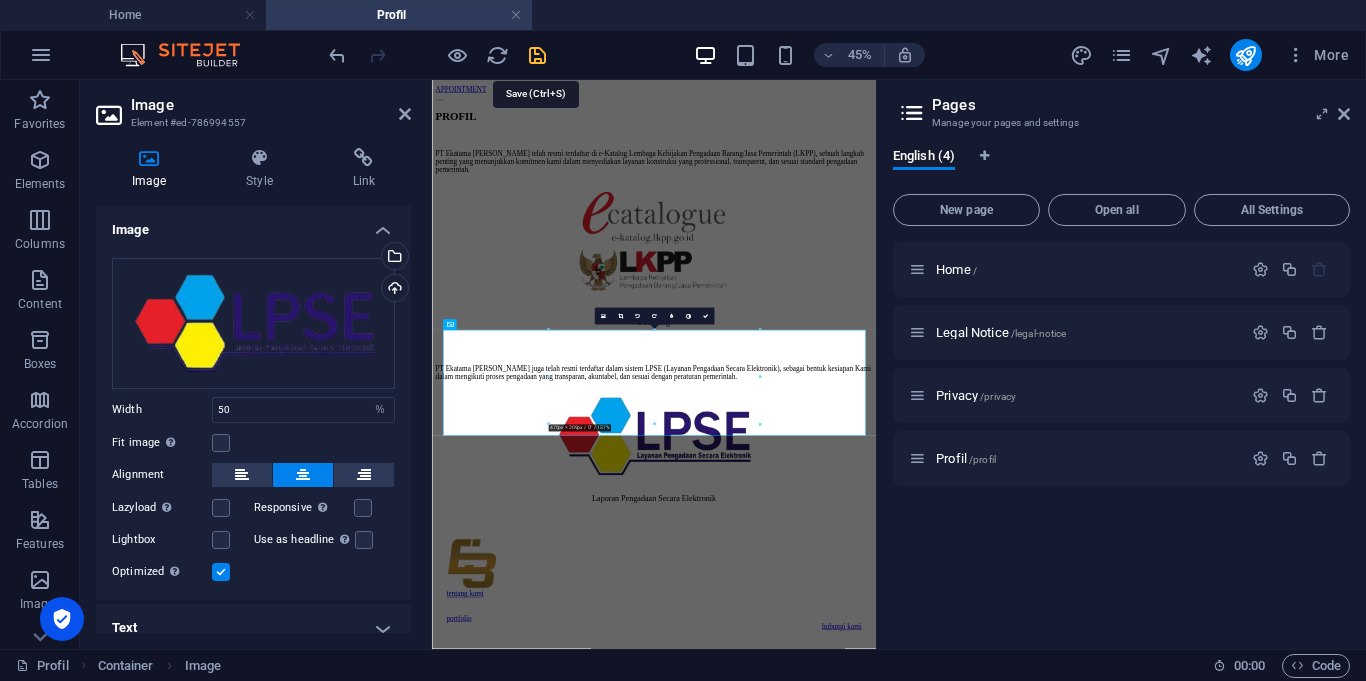 click at bounding box center (537, 55) 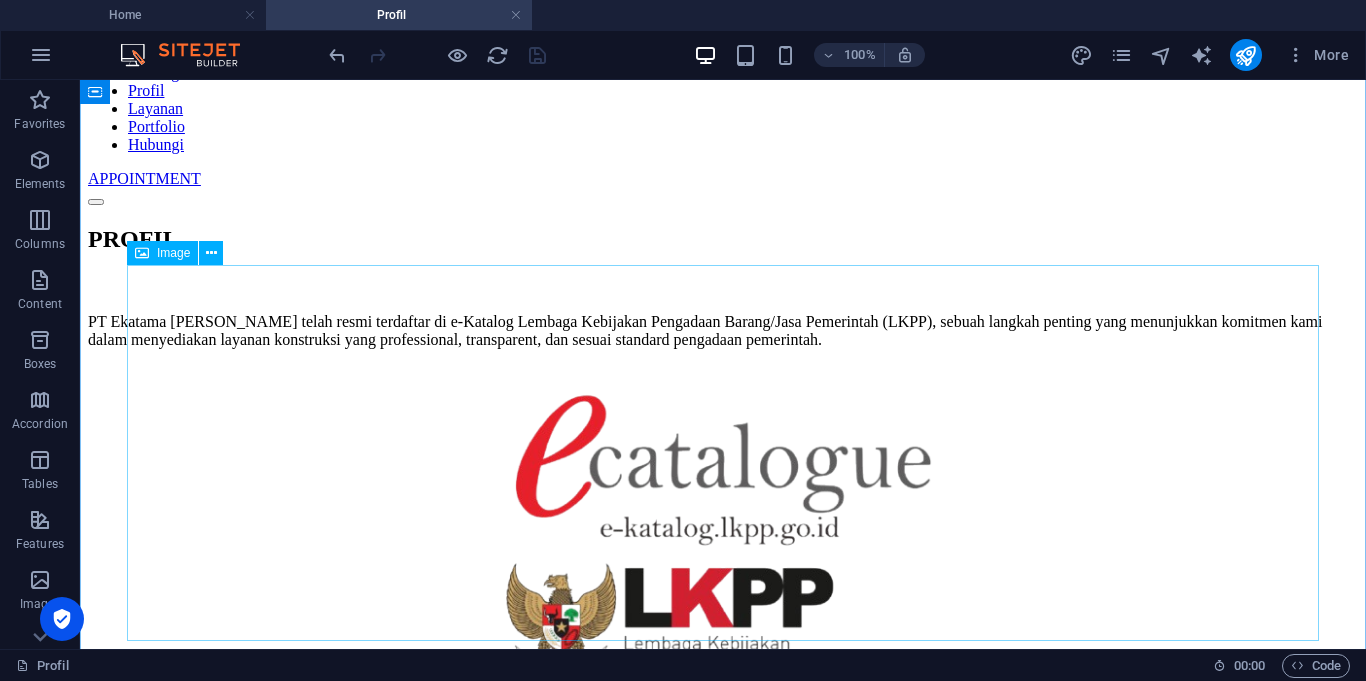scroll, scrollTop: 142, scrollLeft: 0, axis: vertical 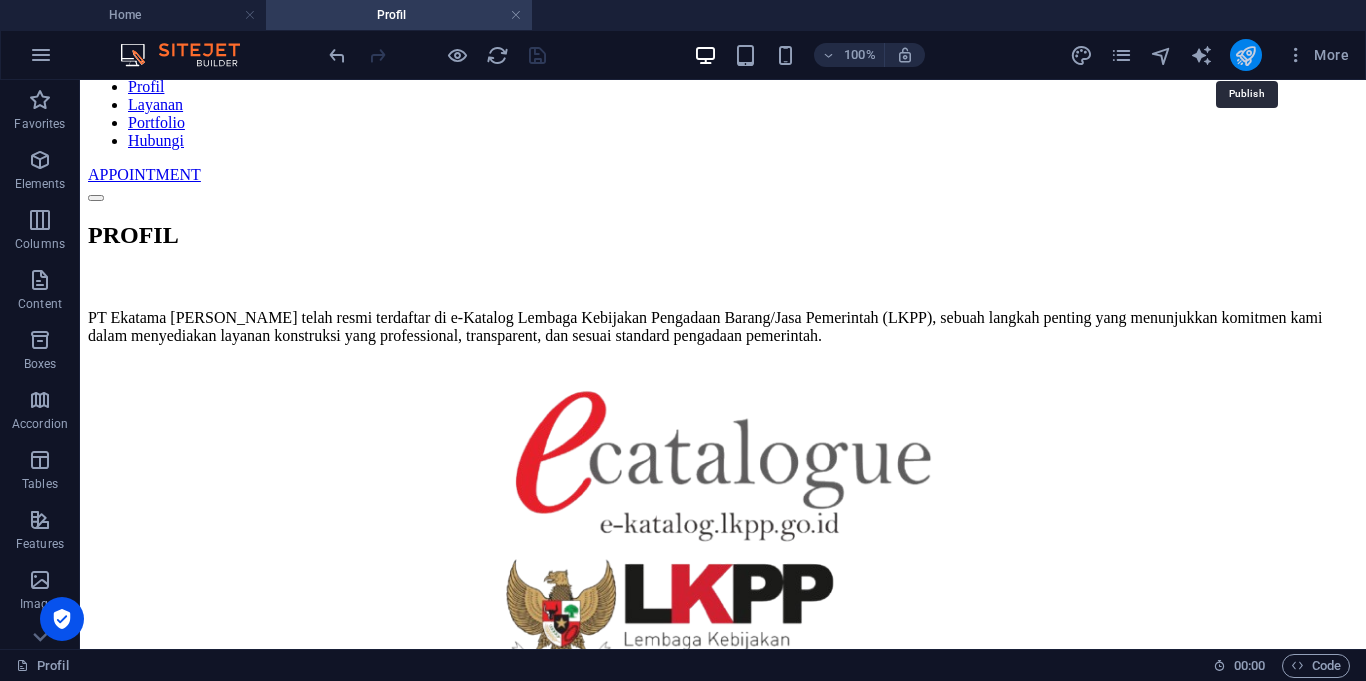 click at bounding box center (1245, 55) 